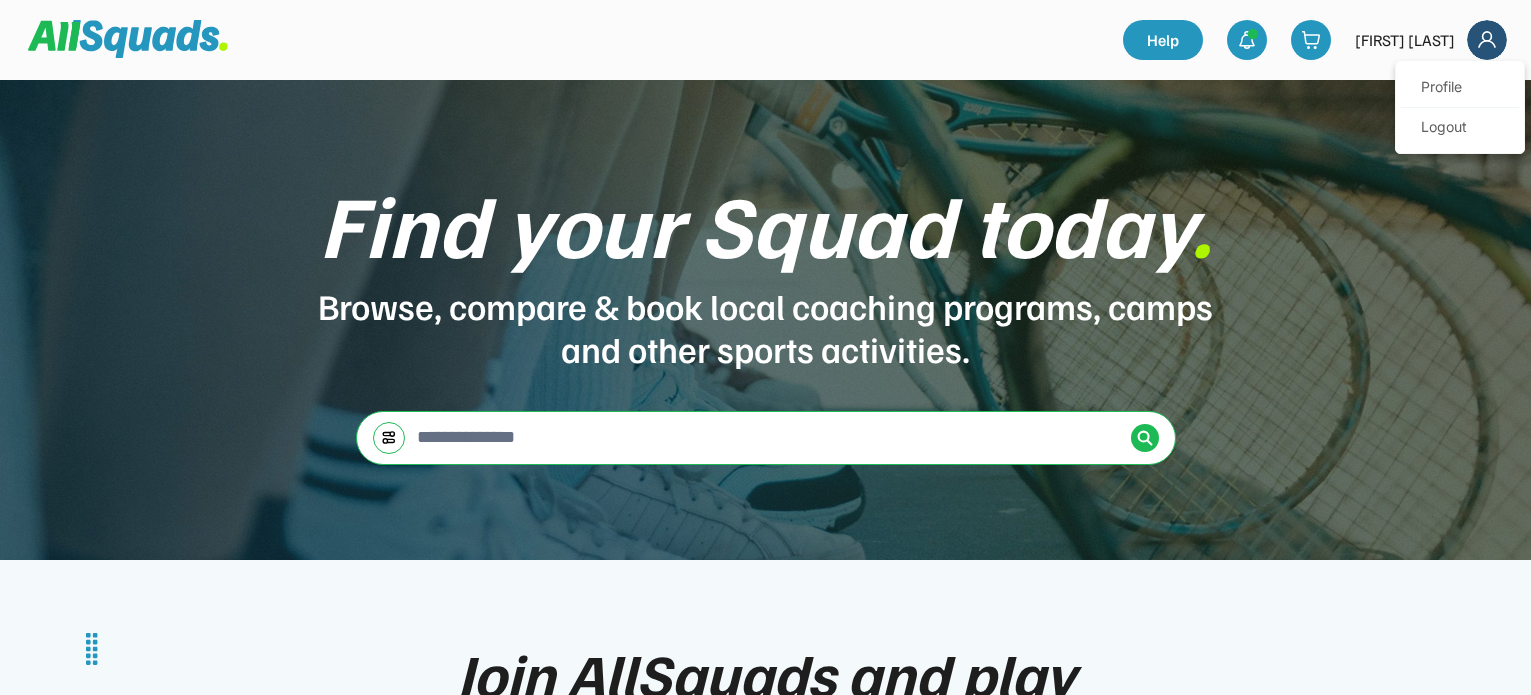 scroll, scrollTop: 0, scrollLeft: 0, axis: both 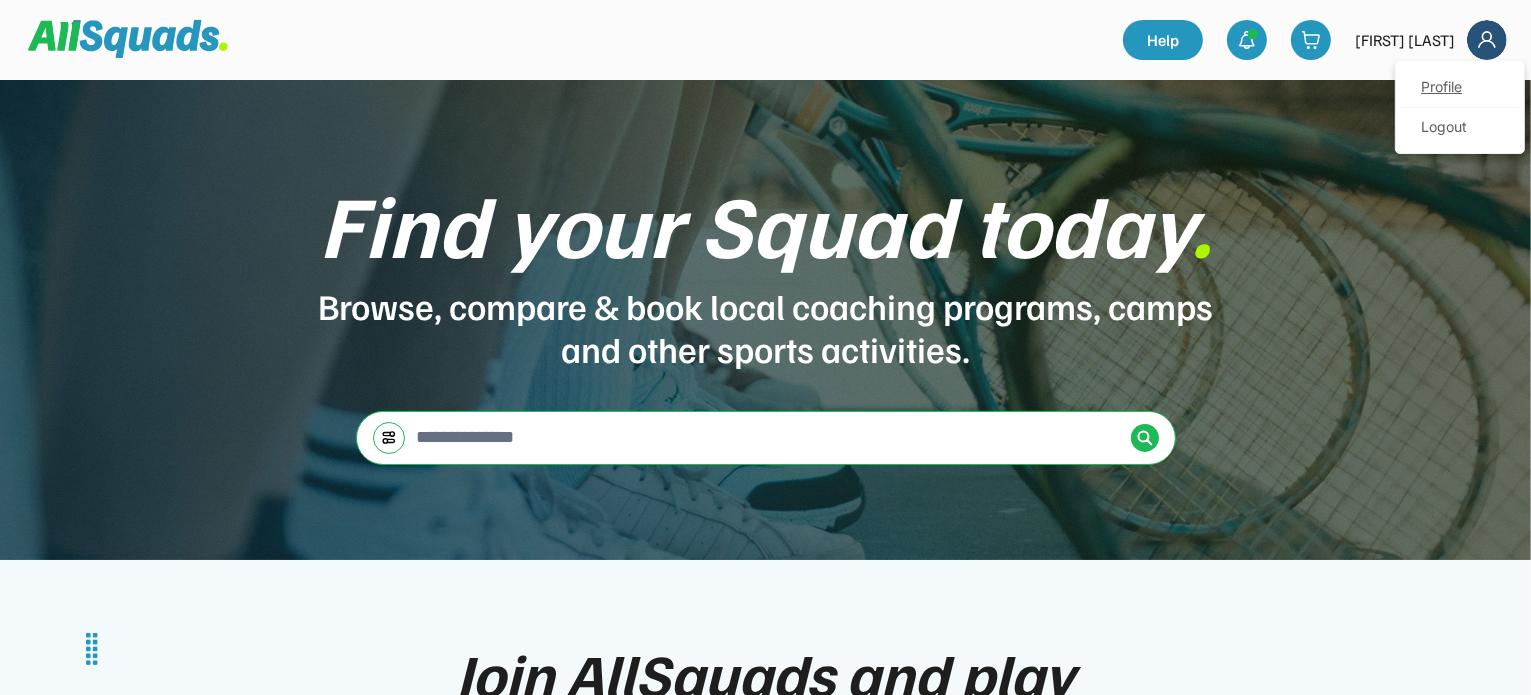 click on "Profile" at bounding box center (1460, 88) 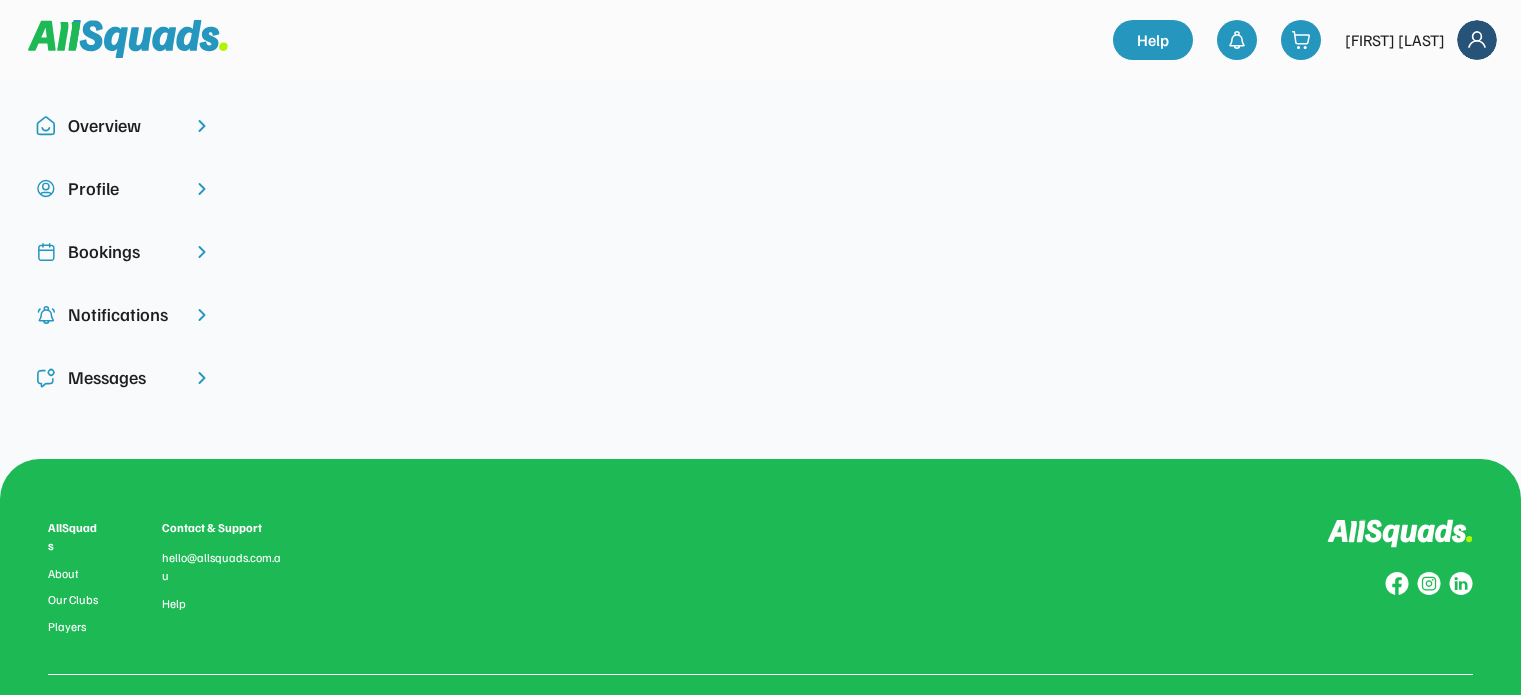scroll, scrollTop: 0, scrollLeft: 0, axis: both 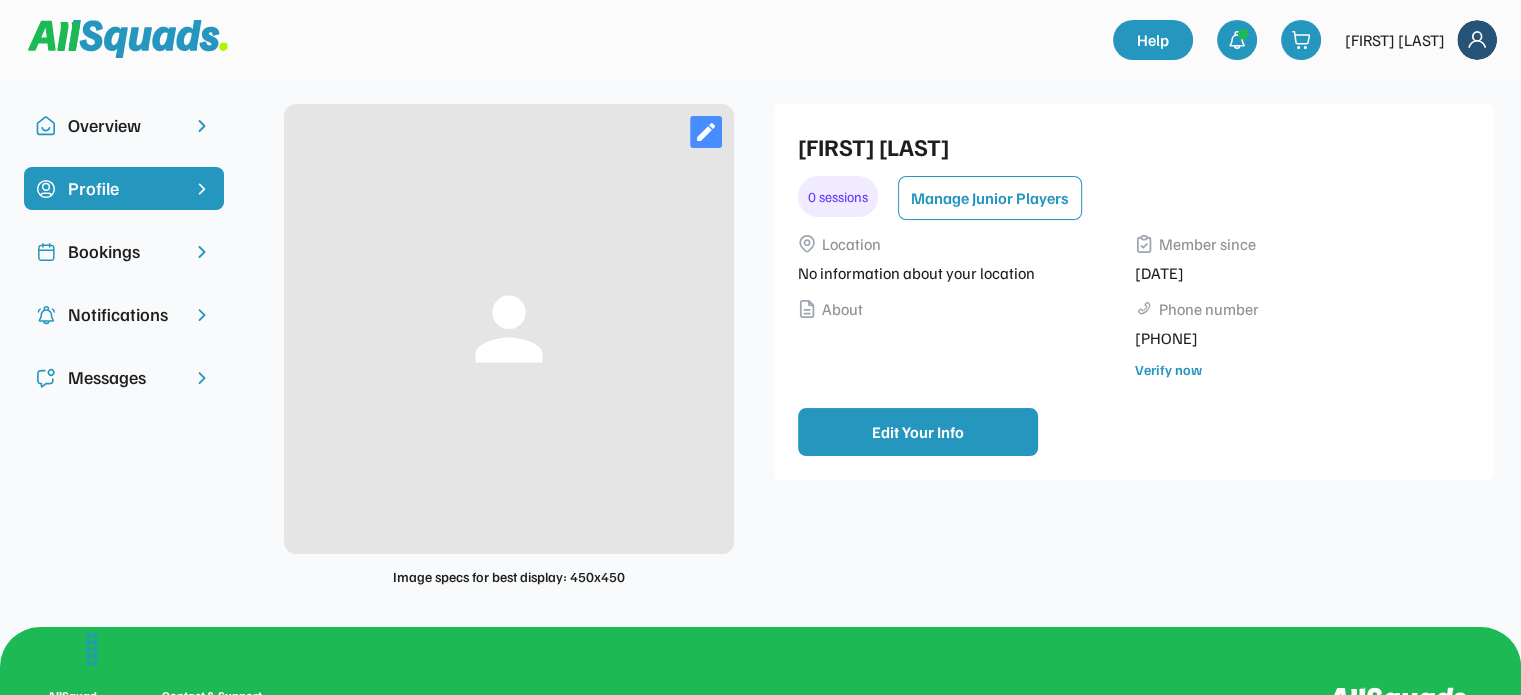 click on "Messages" at bounding box center [124, 377] 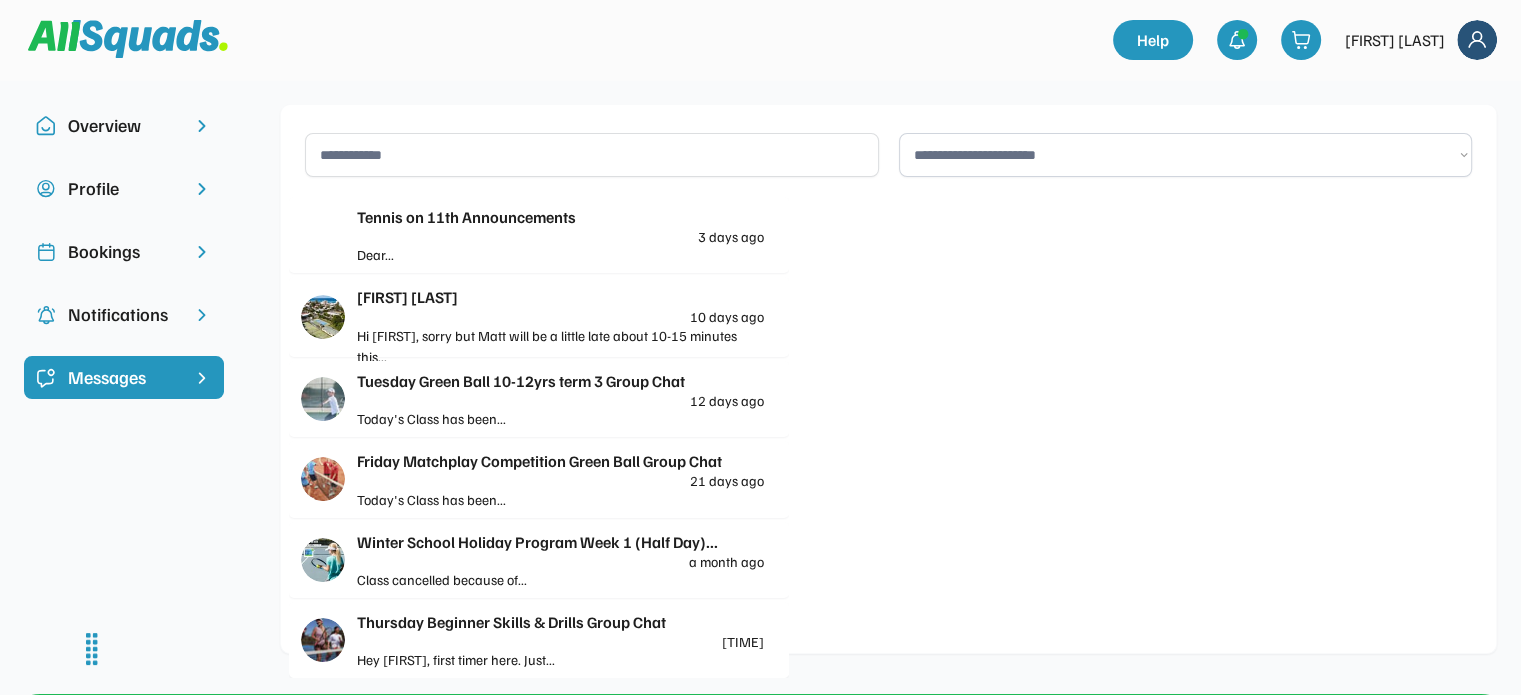 click on "[FIRST] [LAST]" at bounding box center [560, 297] 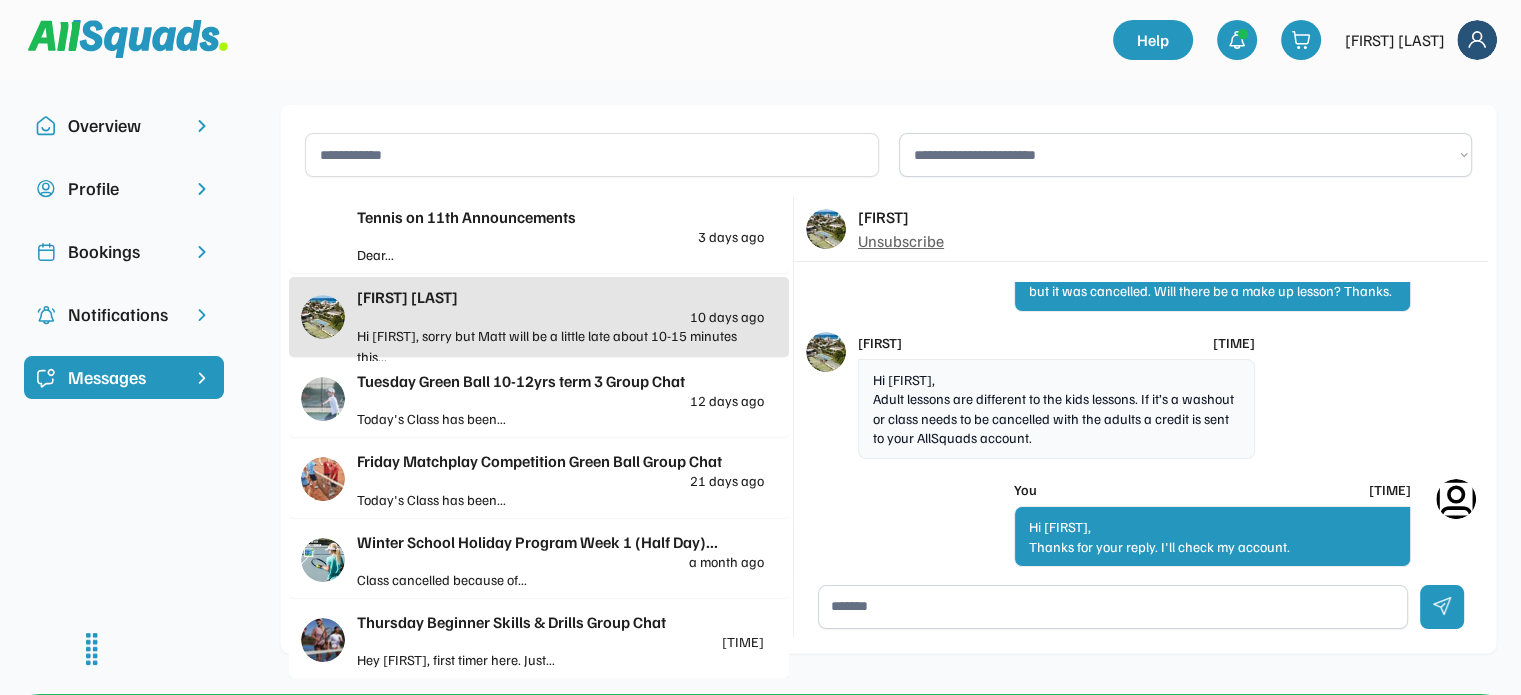 scroll, scrollTop: 953, scrollLeft: 0, axis: vertical 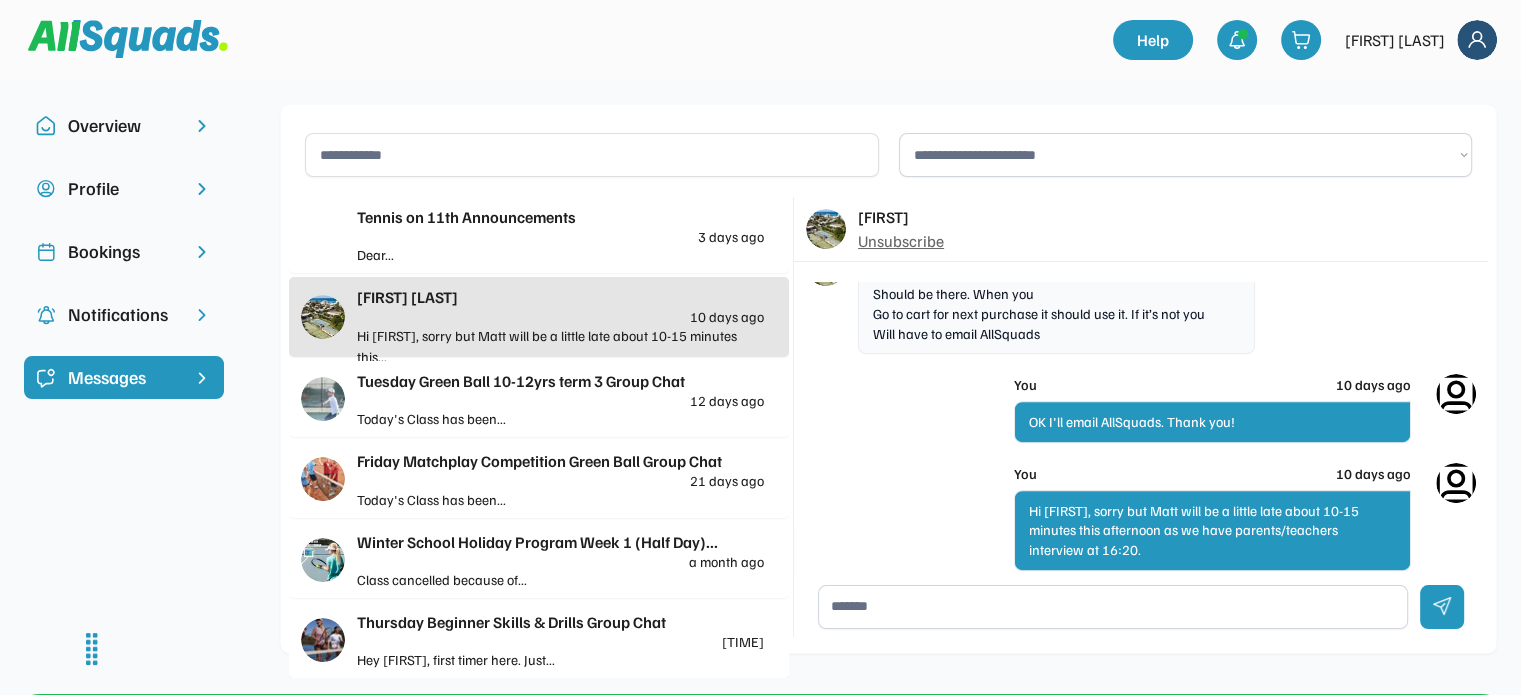 click at bounding box center [1113, 607] 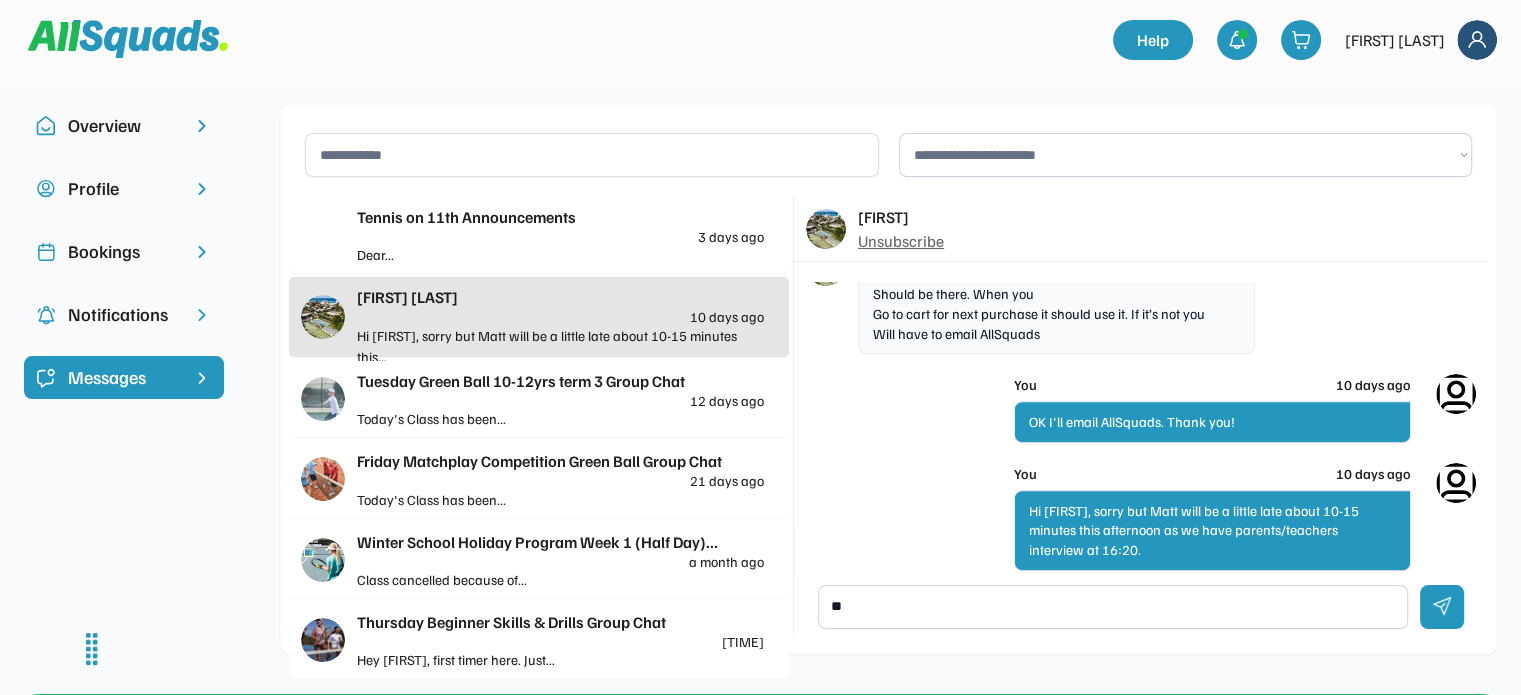 type on "*" 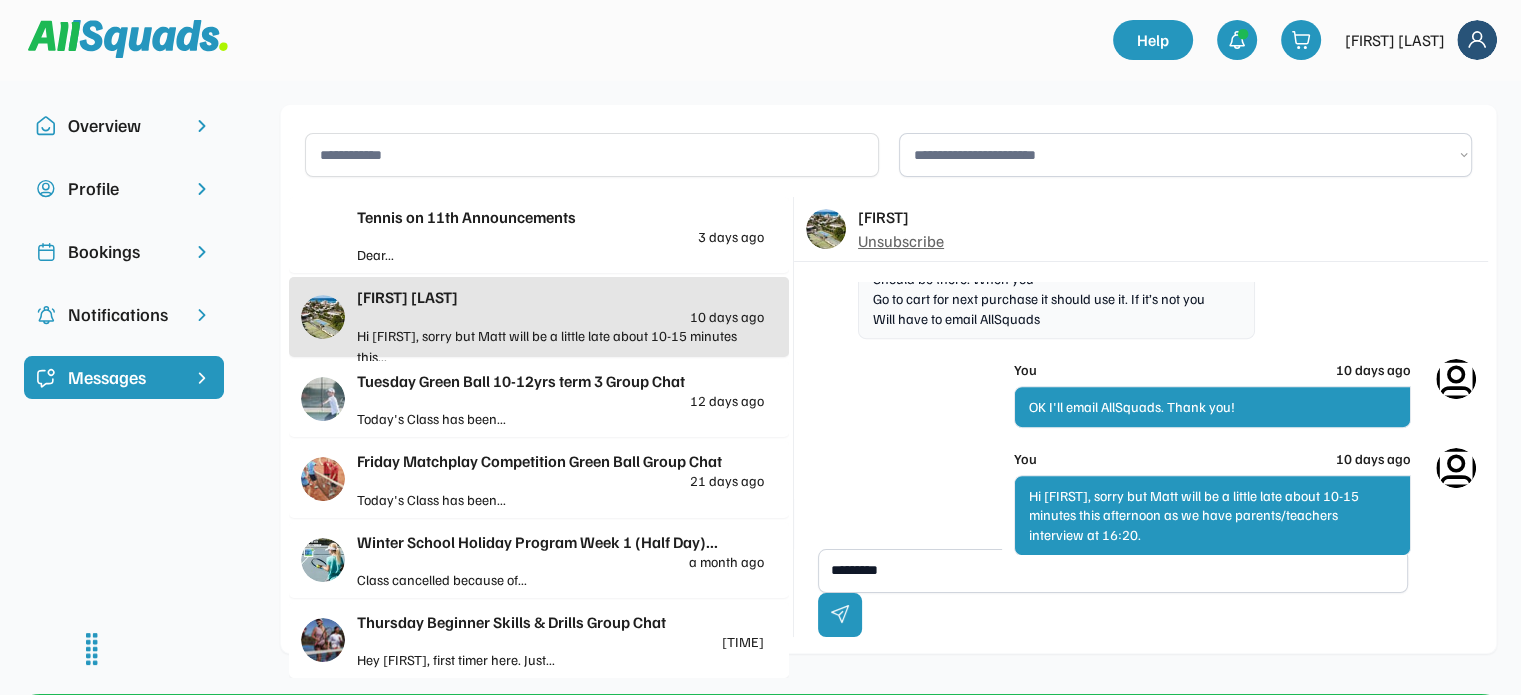 scroll, scrollTop: 0, scrollLeft: 0, axis: both 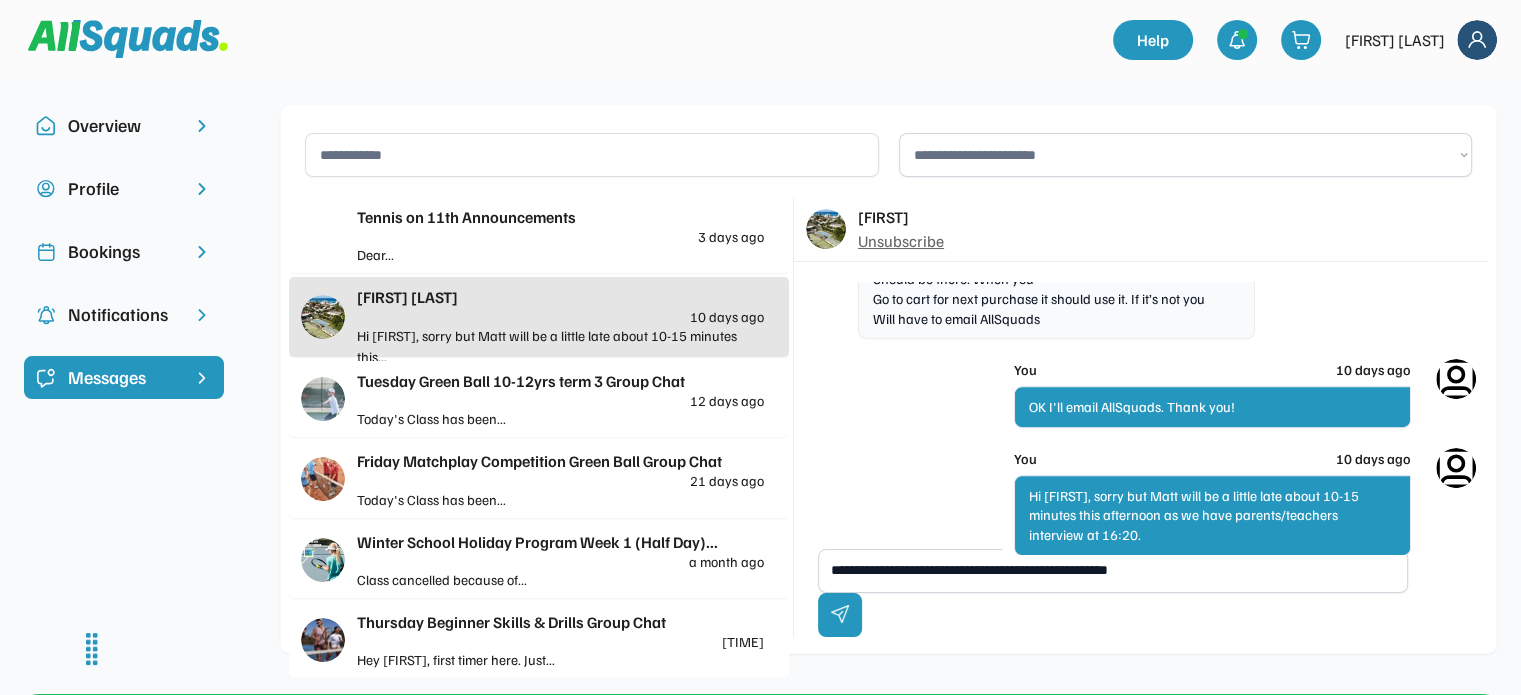 click on "**********" at bounding box center [1113, 571] 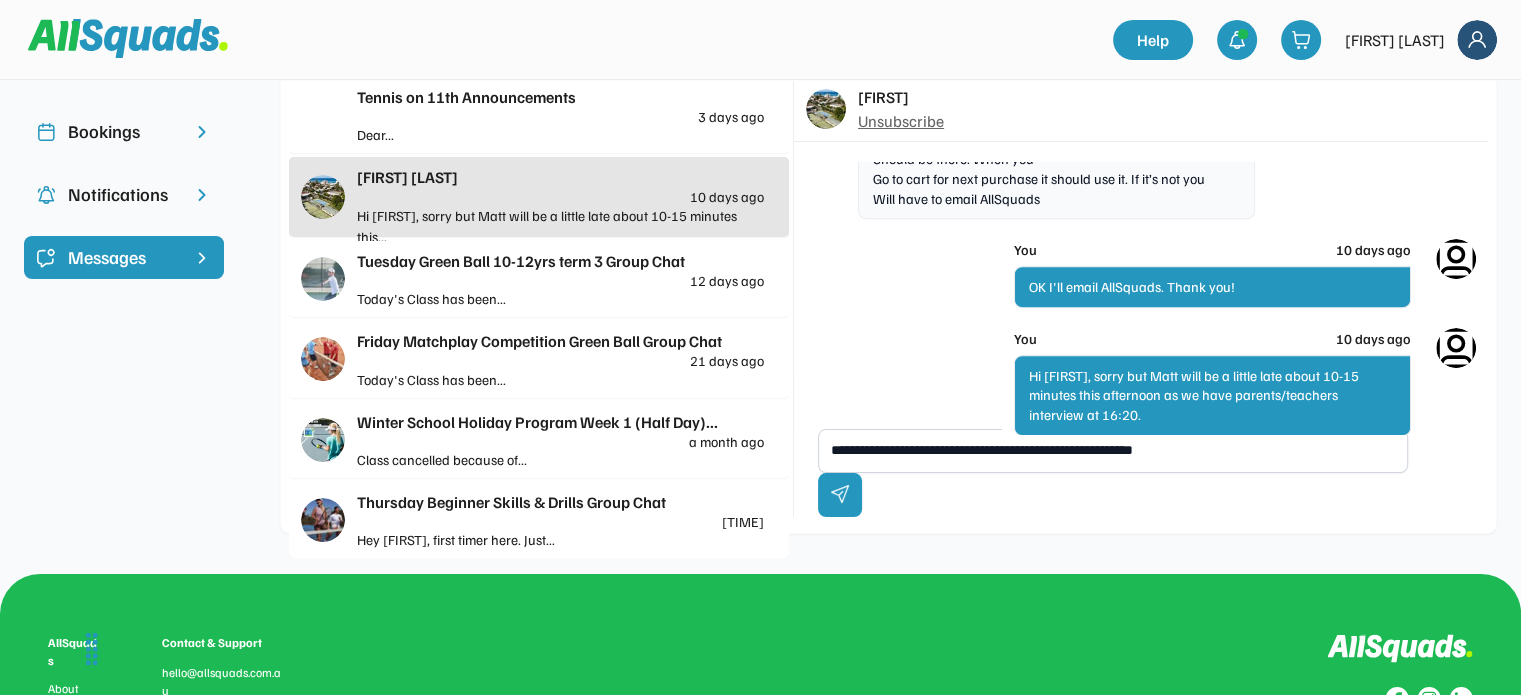 scroll, scrollTop: 200, scrollLeft: 0, axis: vertical 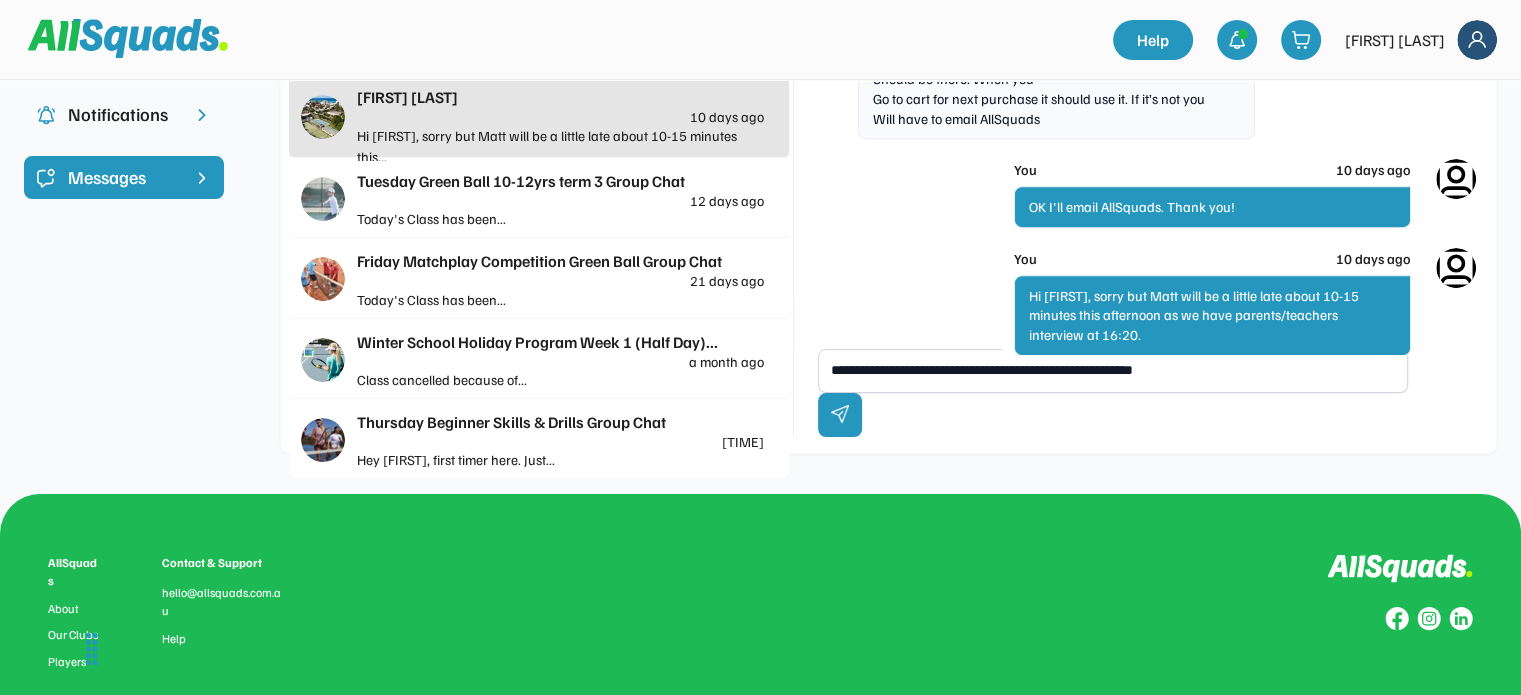 click on "**********" at bounding box center [1113, 371] 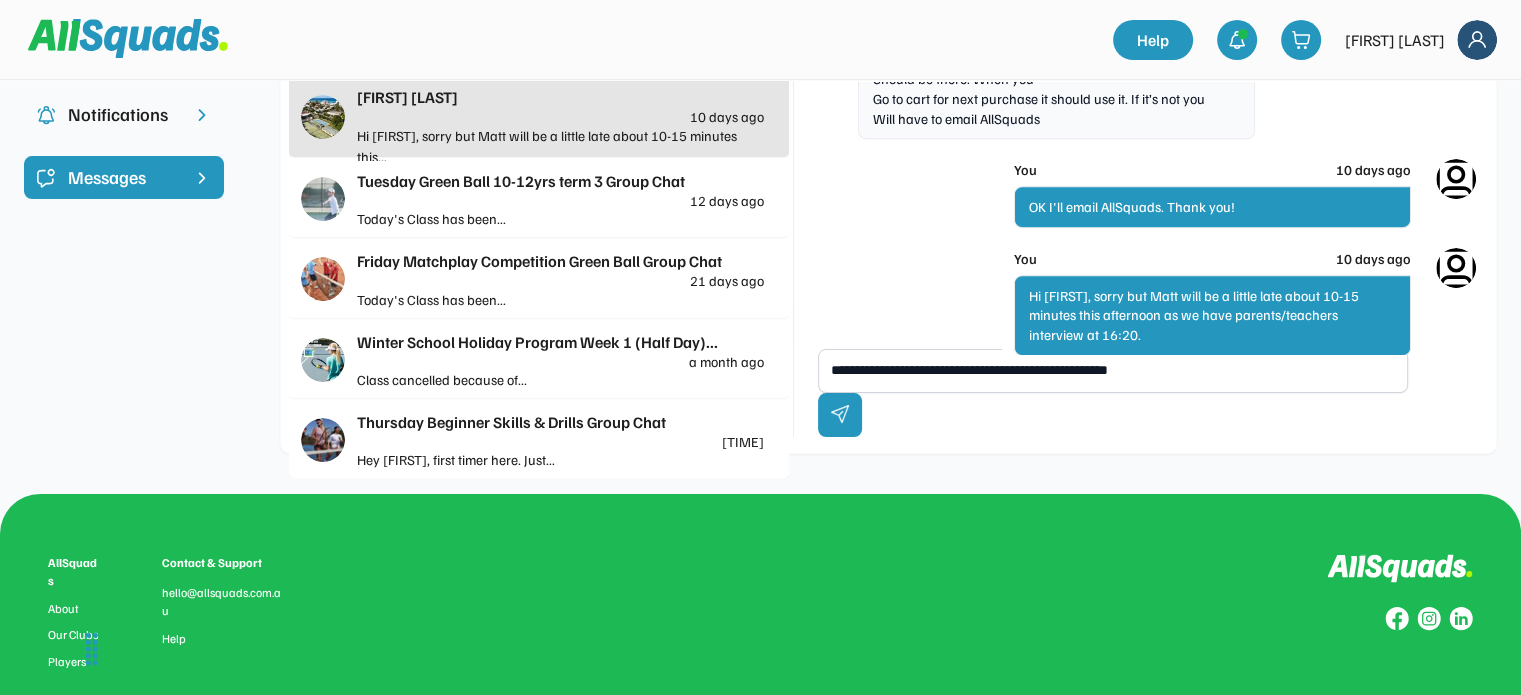 click on "**********" at bounding box center (1113, 371) 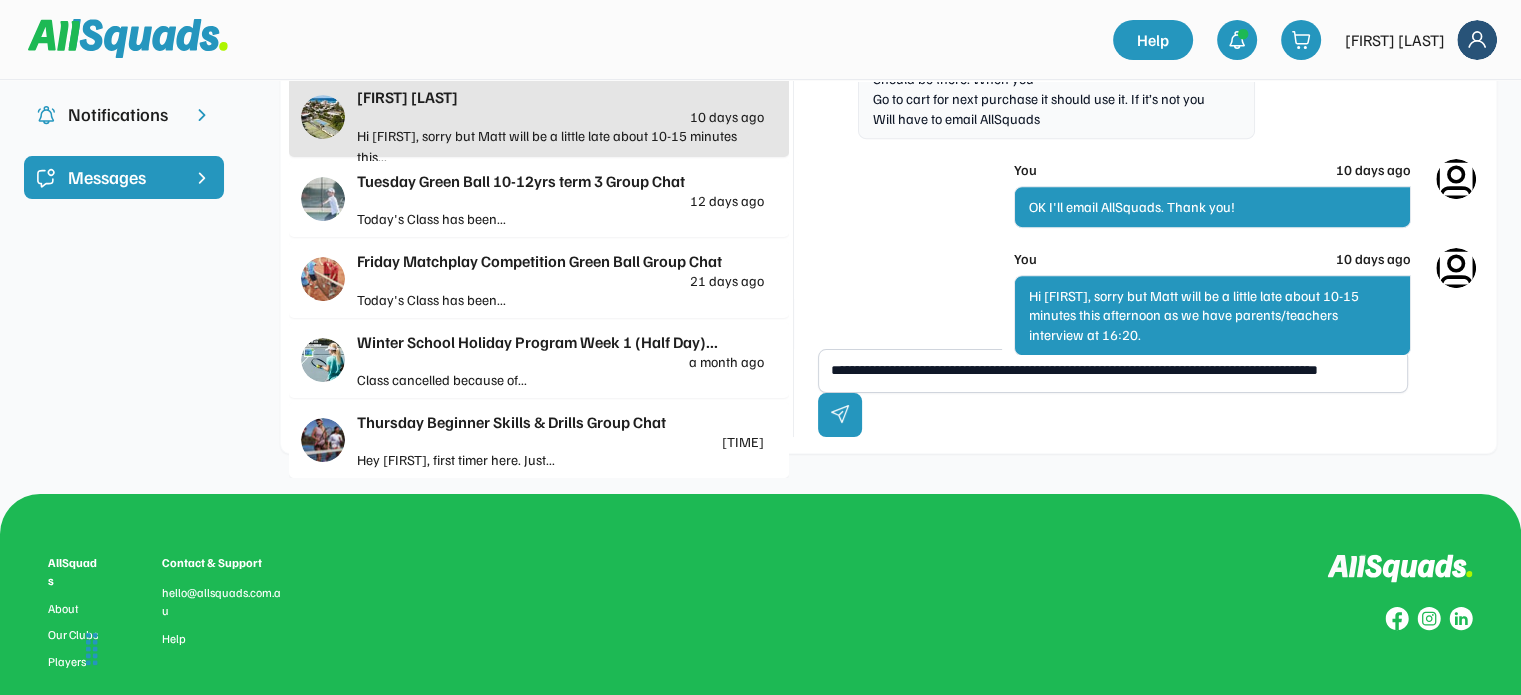 scroll, scrollTop: 8, scrollLeft: 0, axis: vertical 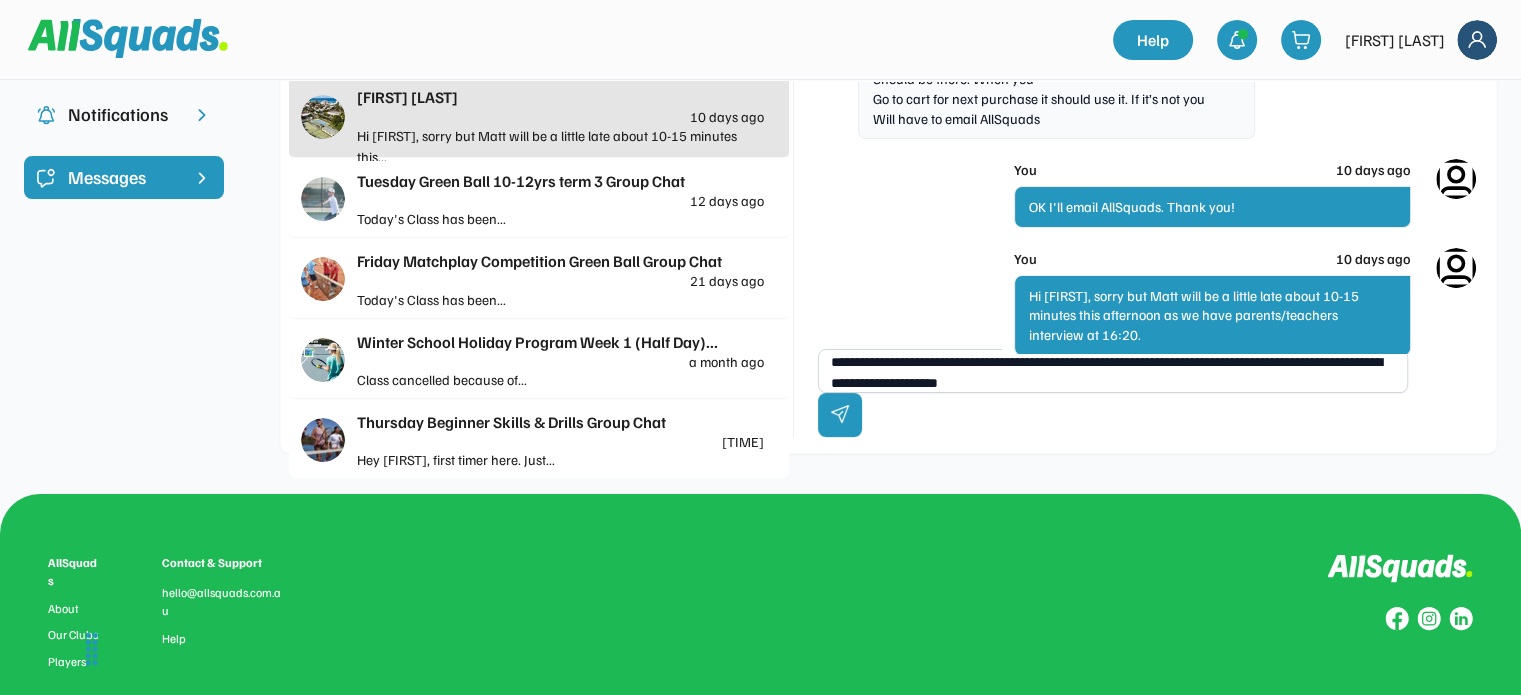 click on "**********" at bounding box center [1113, 371] 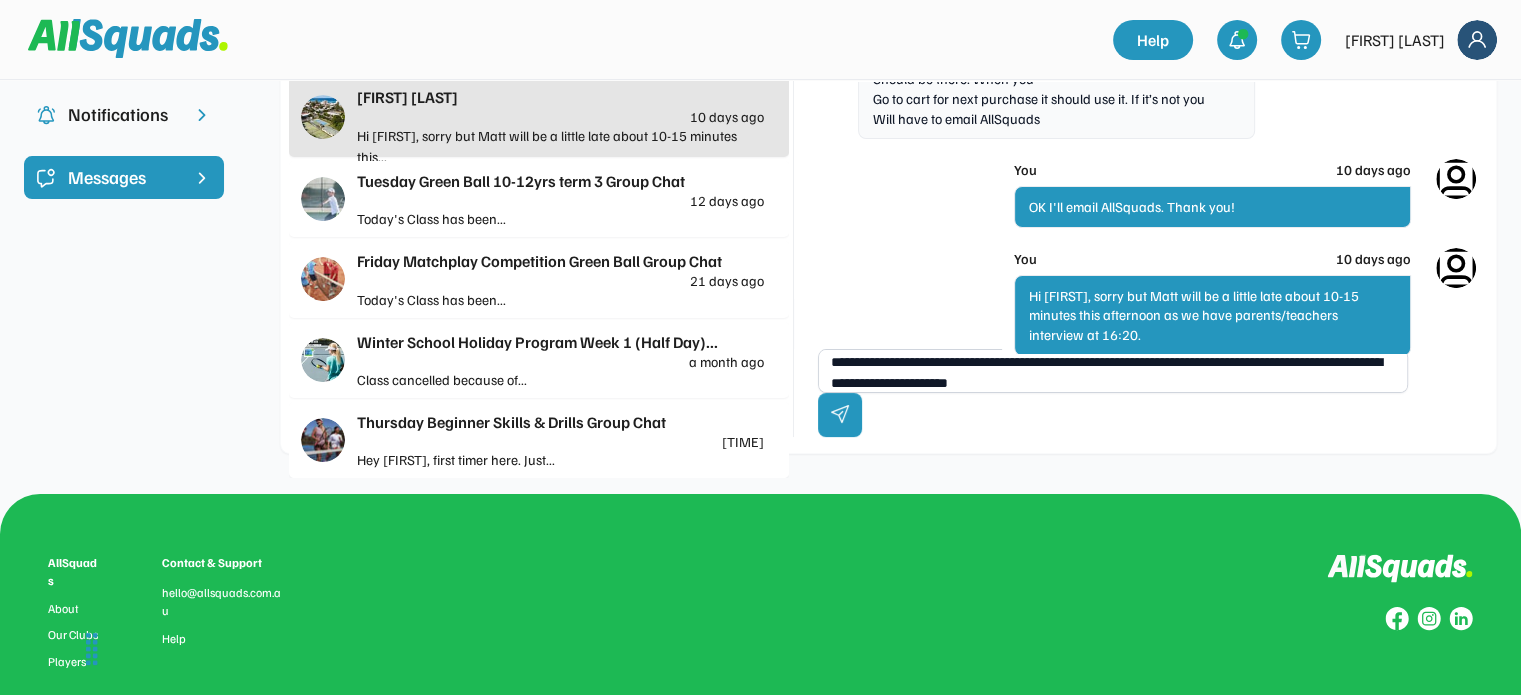 scroll, scrollTop: 20, scrollLeft: 0, axis: vertical 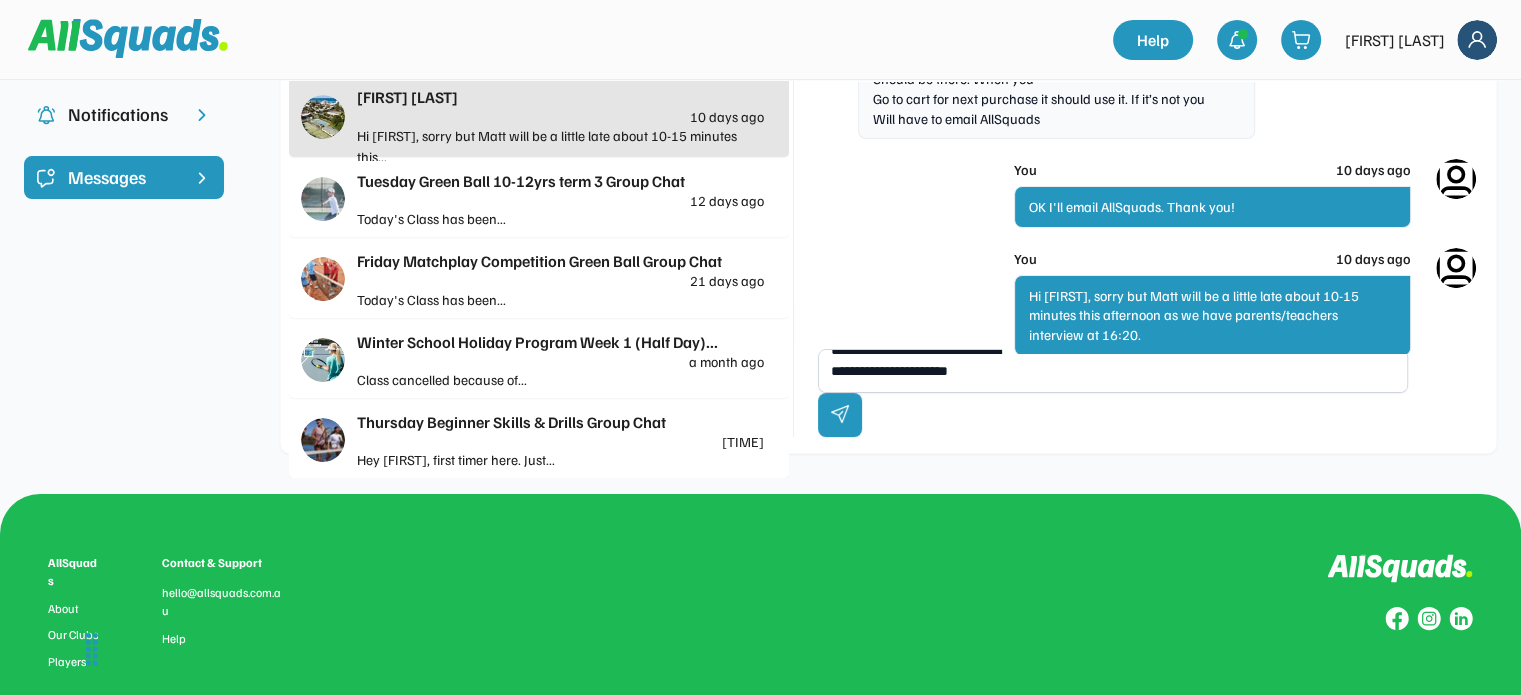 drag, startPoint x: 1080, startPoint y: 423, endPoint x: 969, endPoint y: 427, distance: 111.07205 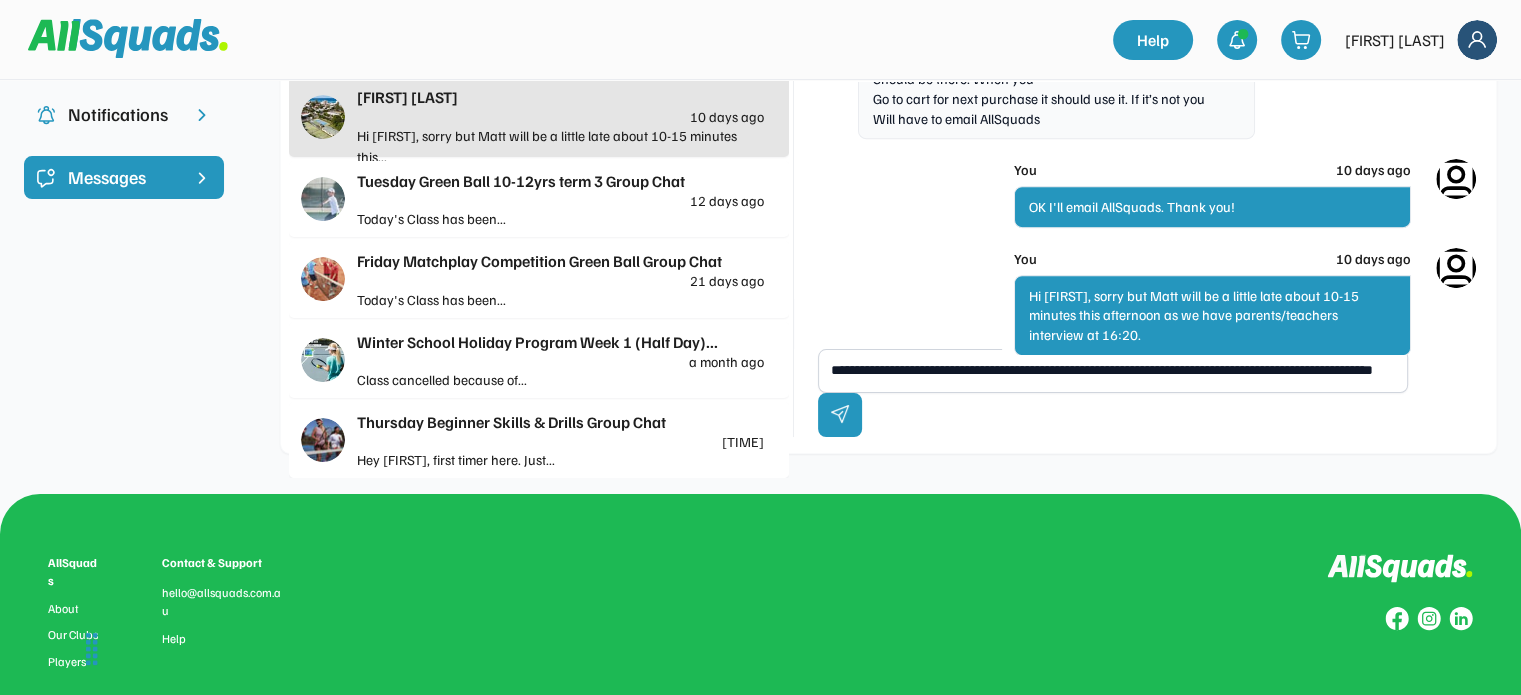 click on "**********" at bounding box center (1113, 371) 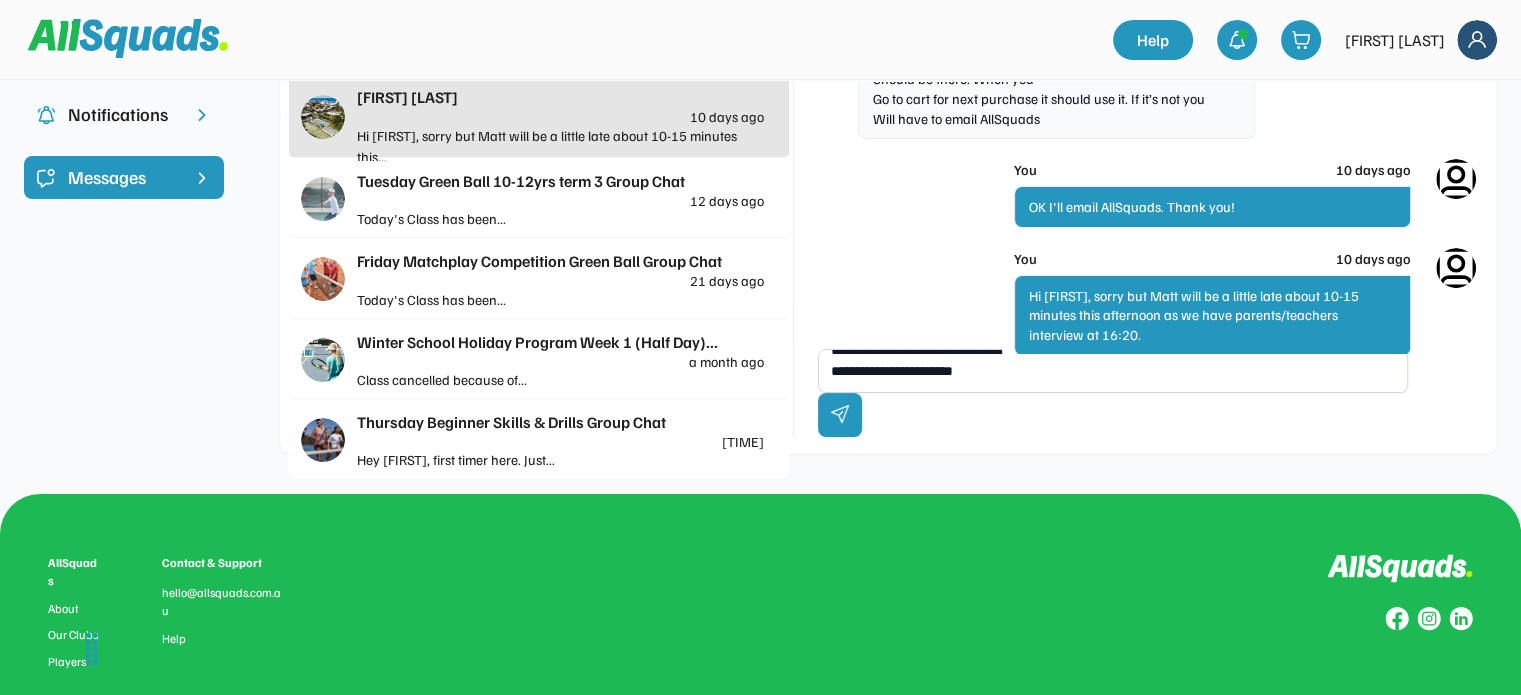click on "**********" at bounding box center [1113, 371] 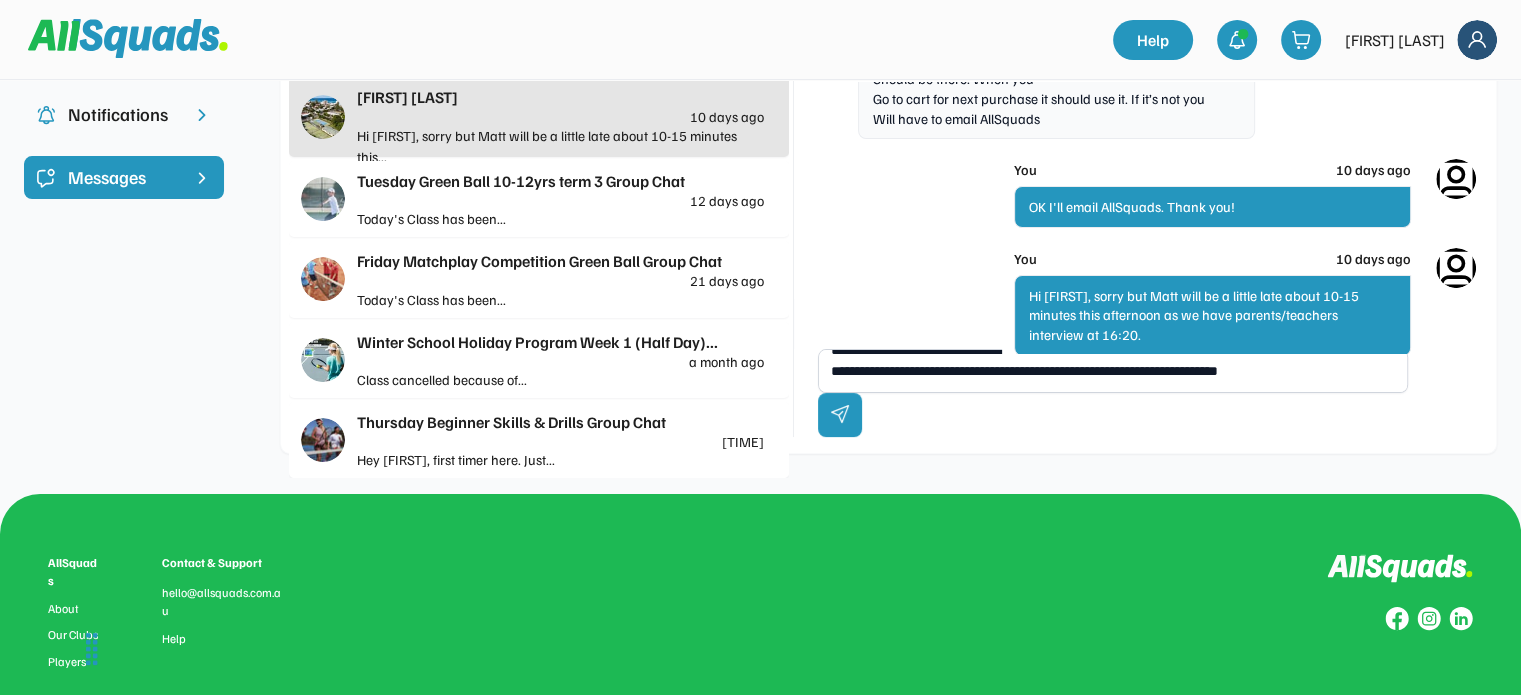 scroll, scrollTop: 28, scrollLeft: 0, axis: vertical 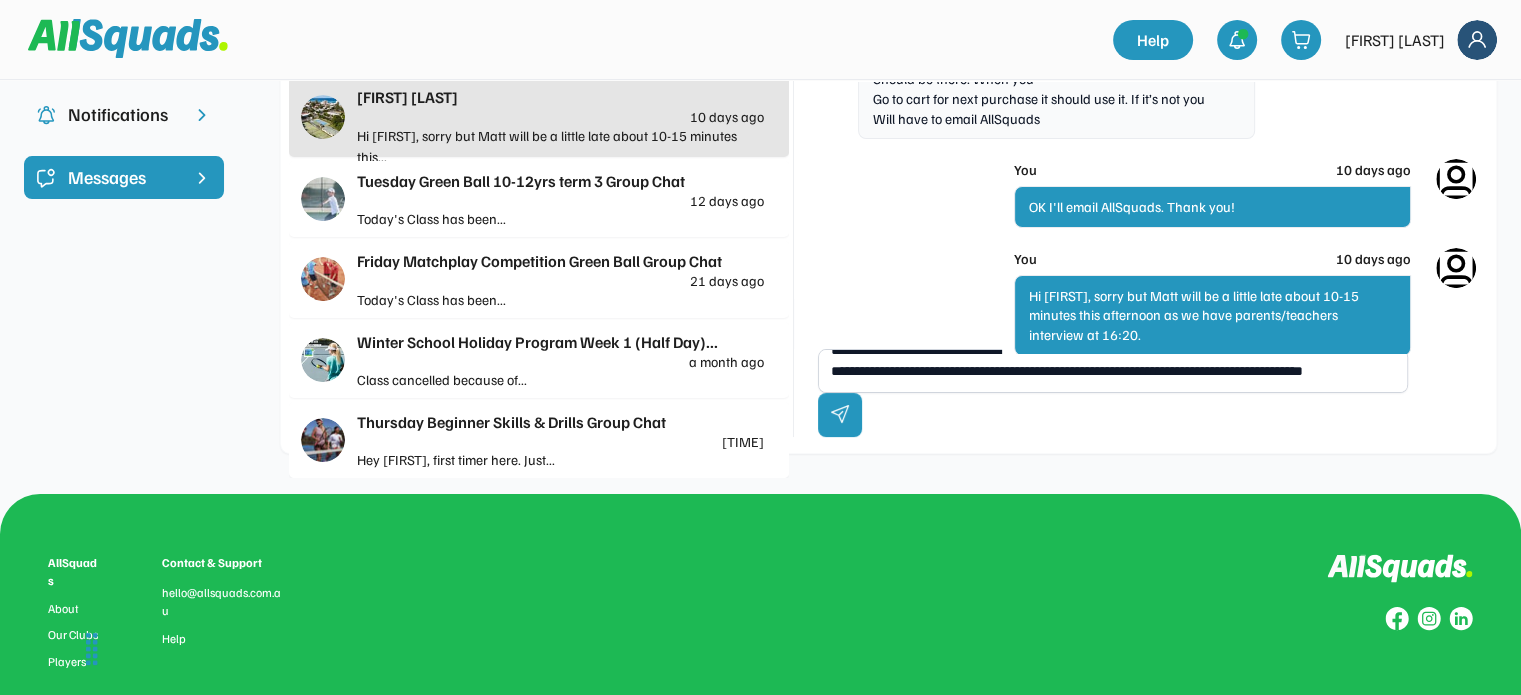 click on "**********" at bounding box center [1113, 371] 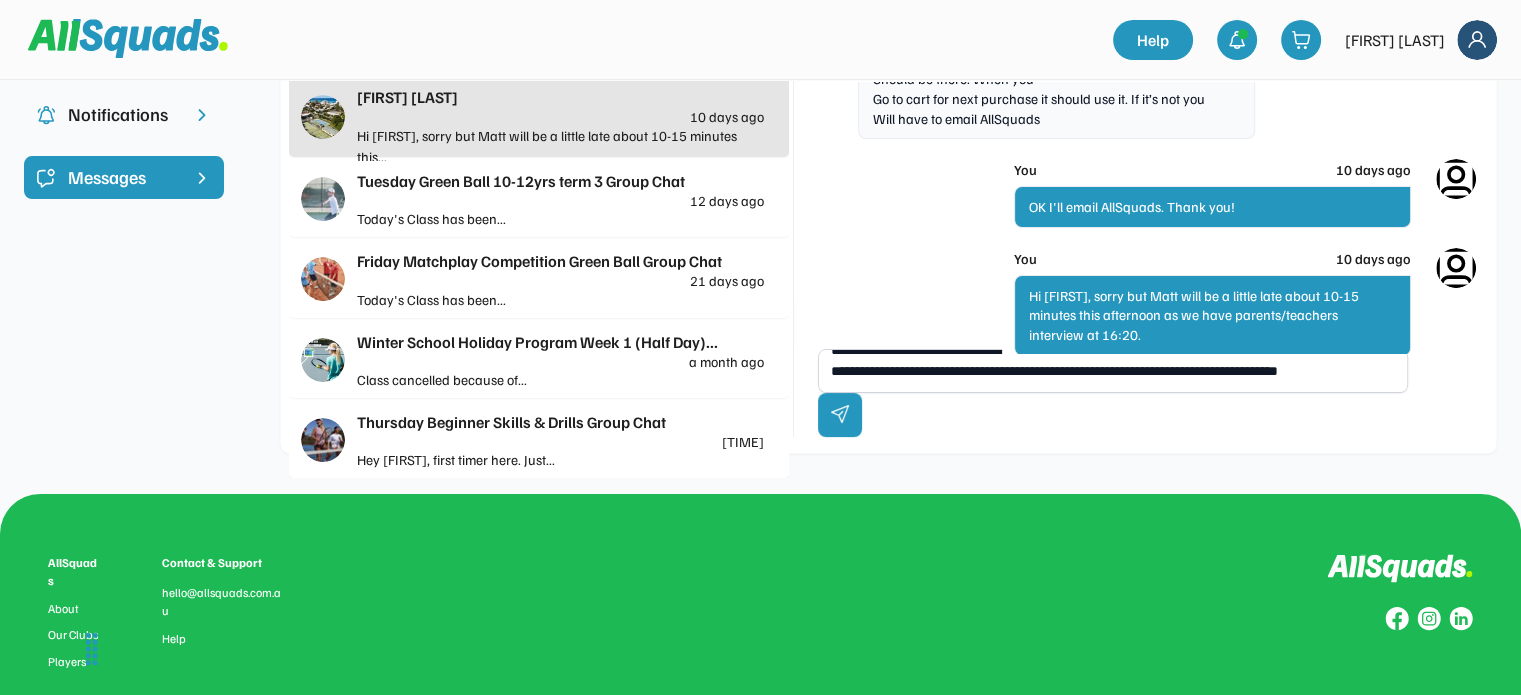 click on "**********" at bounding box center [1141, 393] 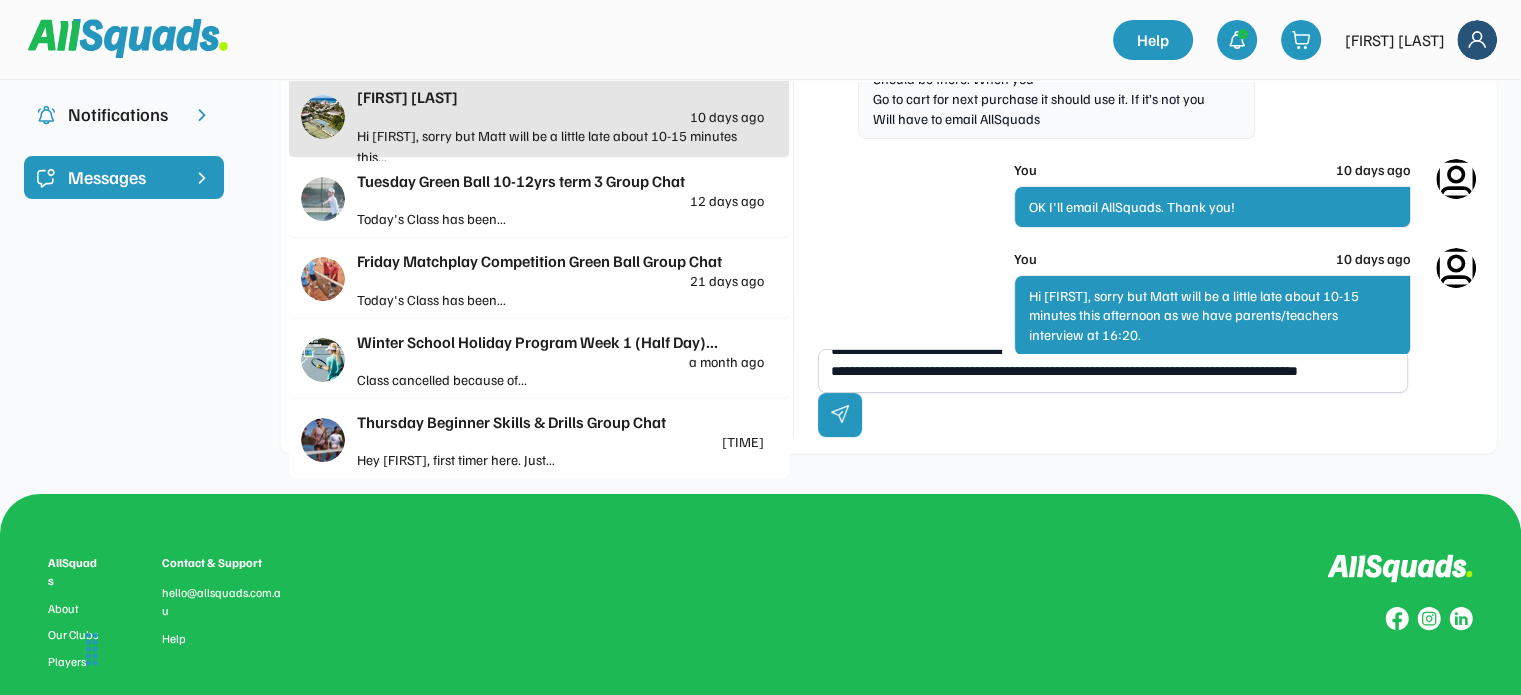 click on "**********" at bounding box center [1113, 371] 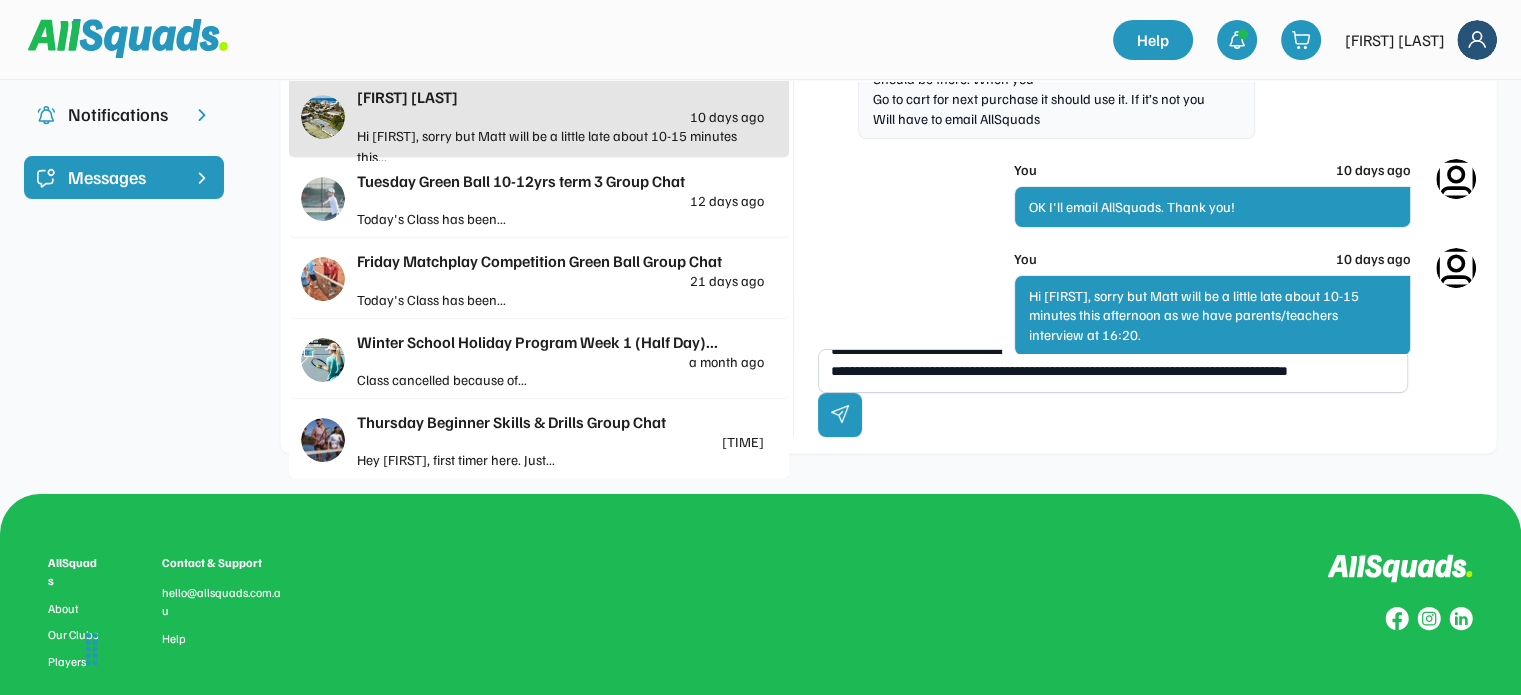 click on "**********" at bounding box center (1113, 371) 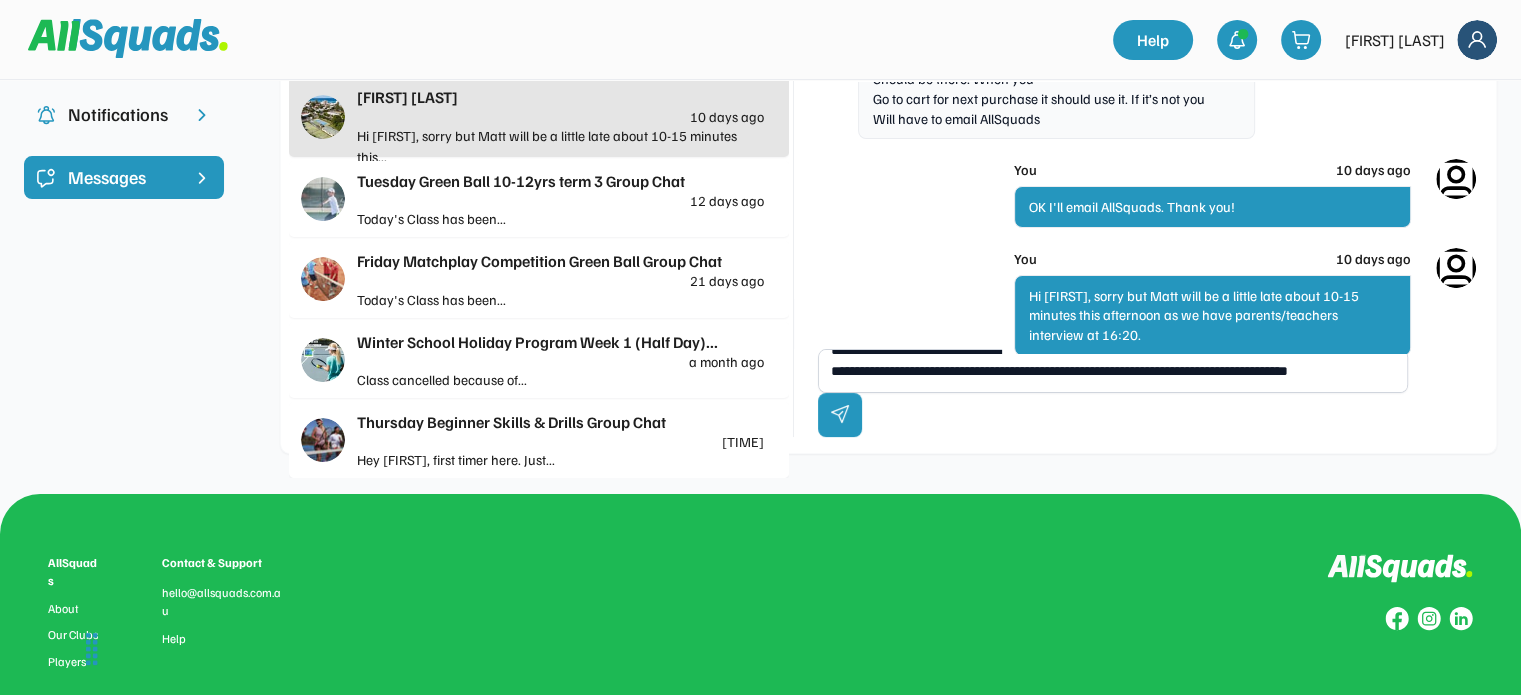 click on "**********" at bounding box center [1113, 371] 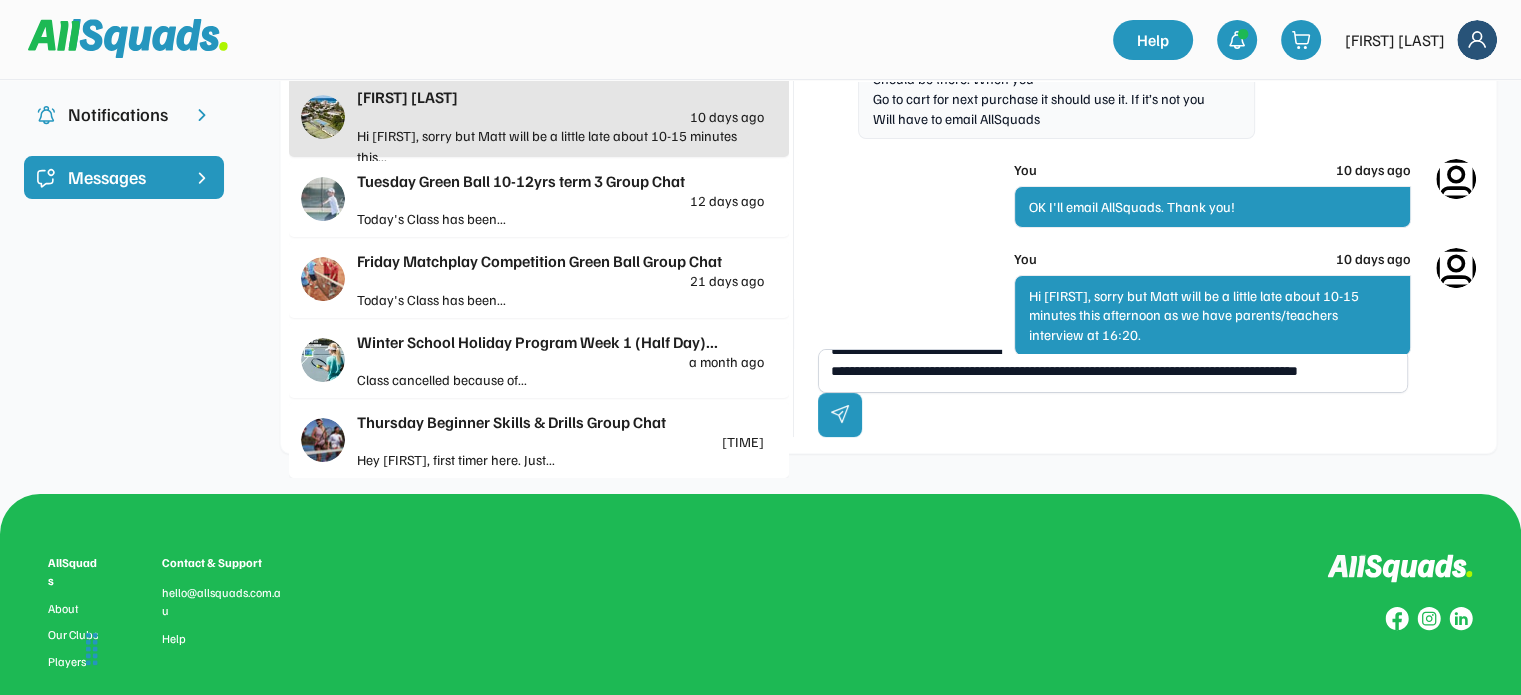 click on "**********" at bounding box center (1113, 371) 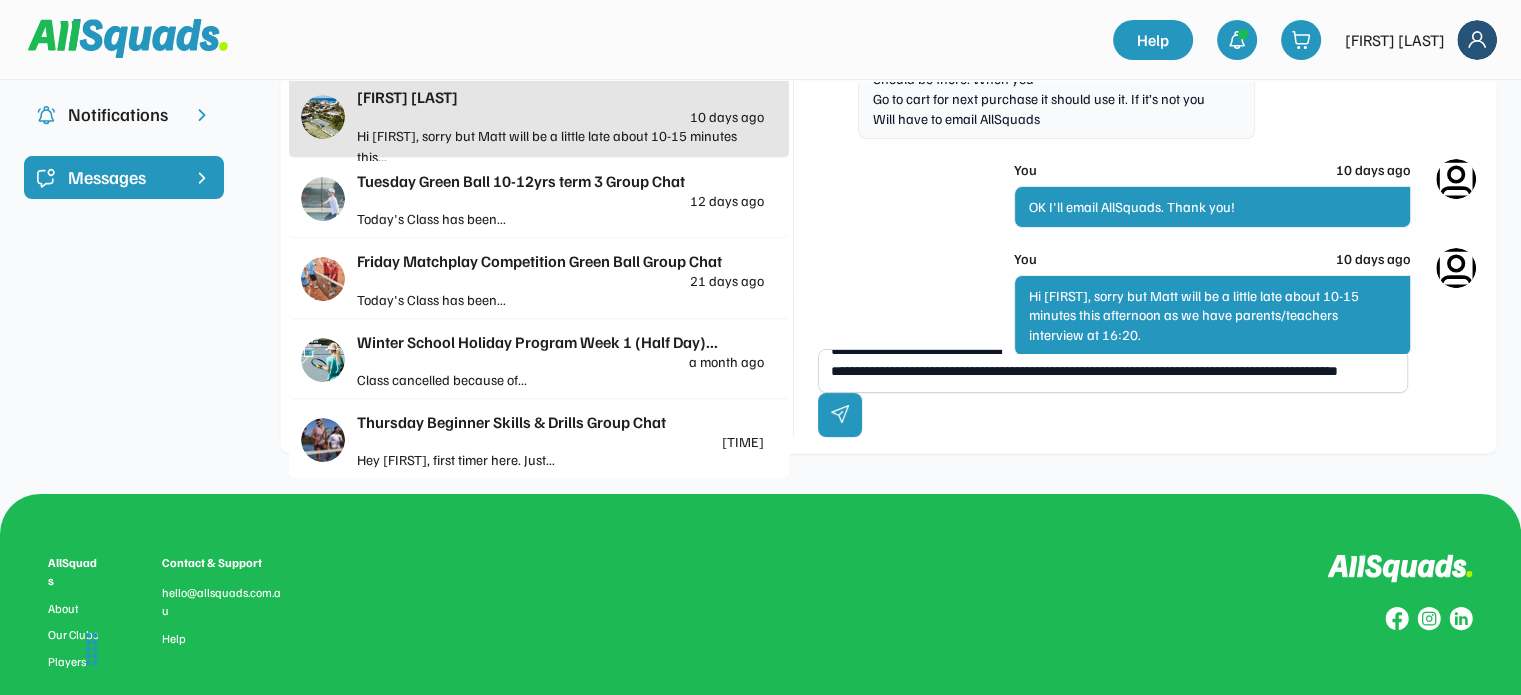 scroll, scrollTop: 0, scrollLeft: 0, axis: both 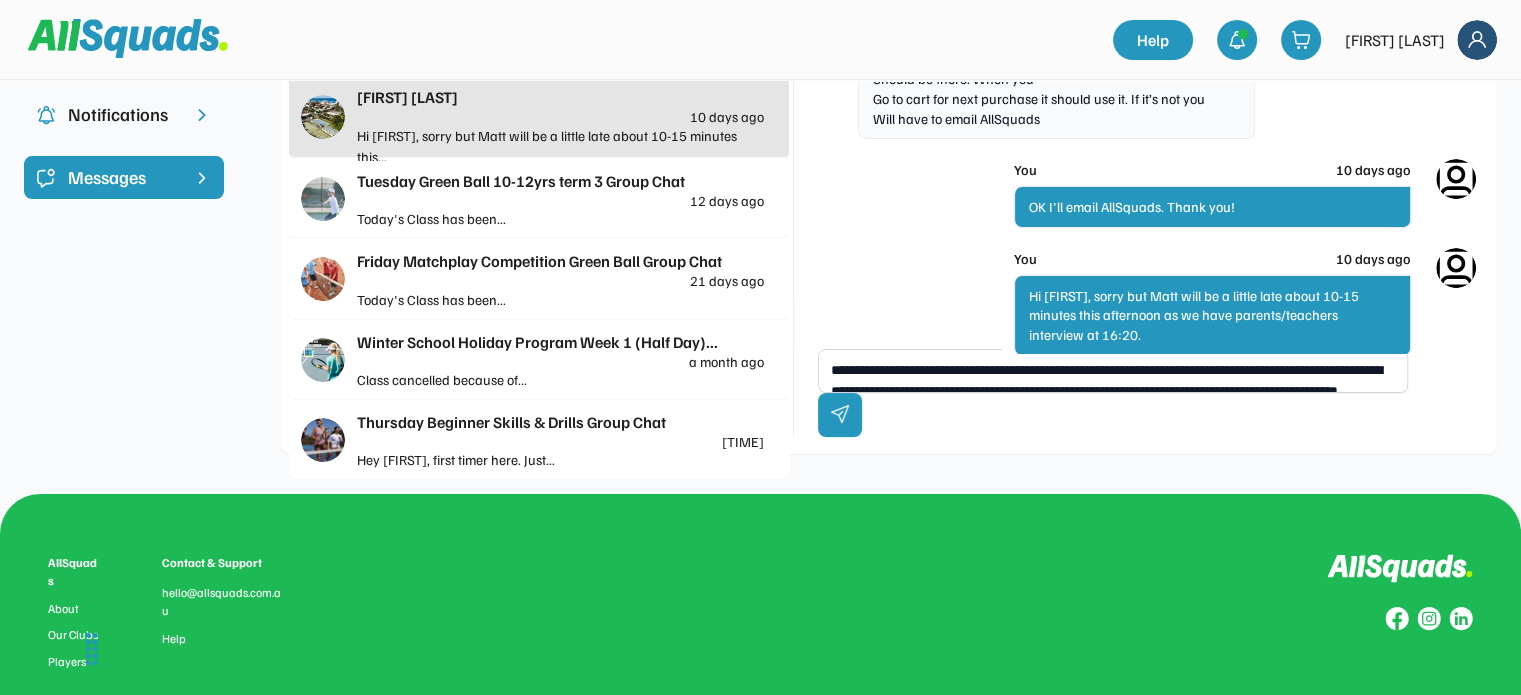 click on "**********" at bounding box center (1113, 371) 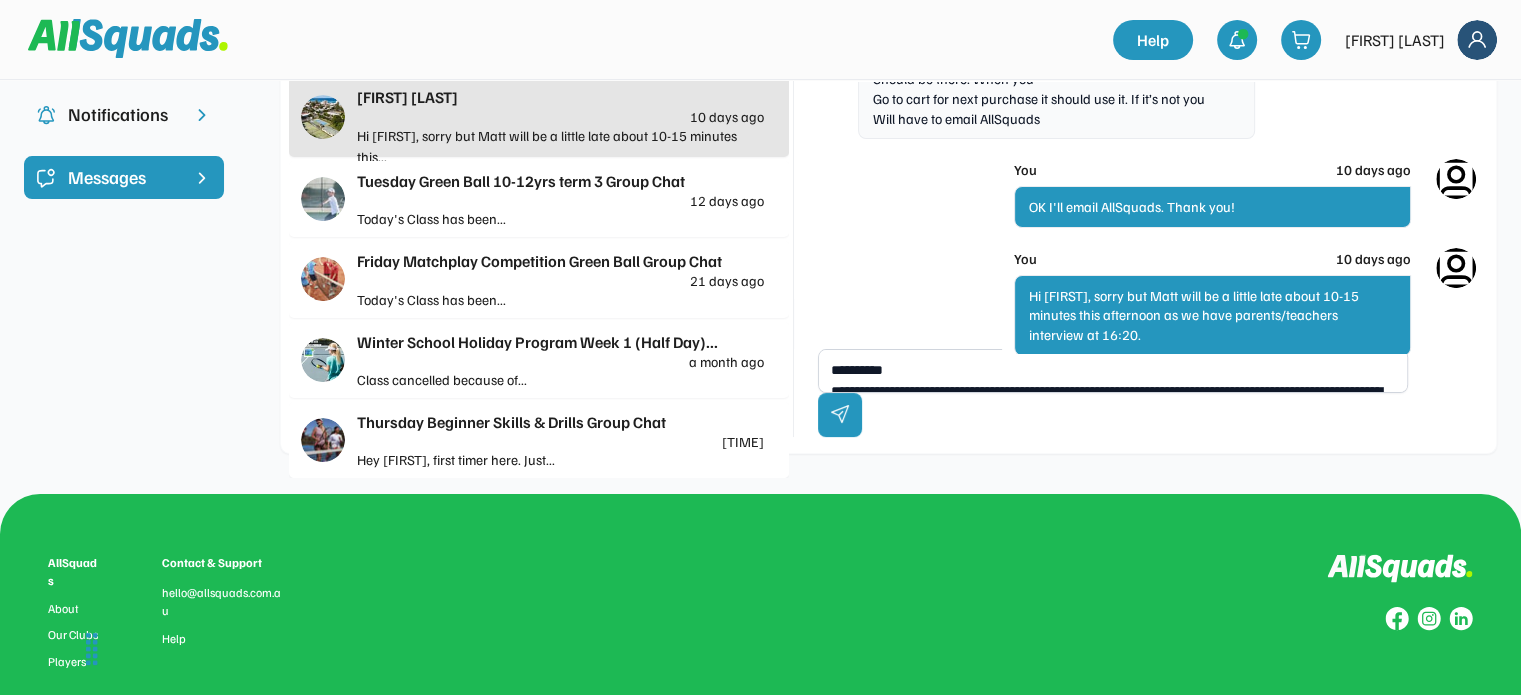 scroll, scrollTop: 61, scrollLeft: 0, axis: vertical 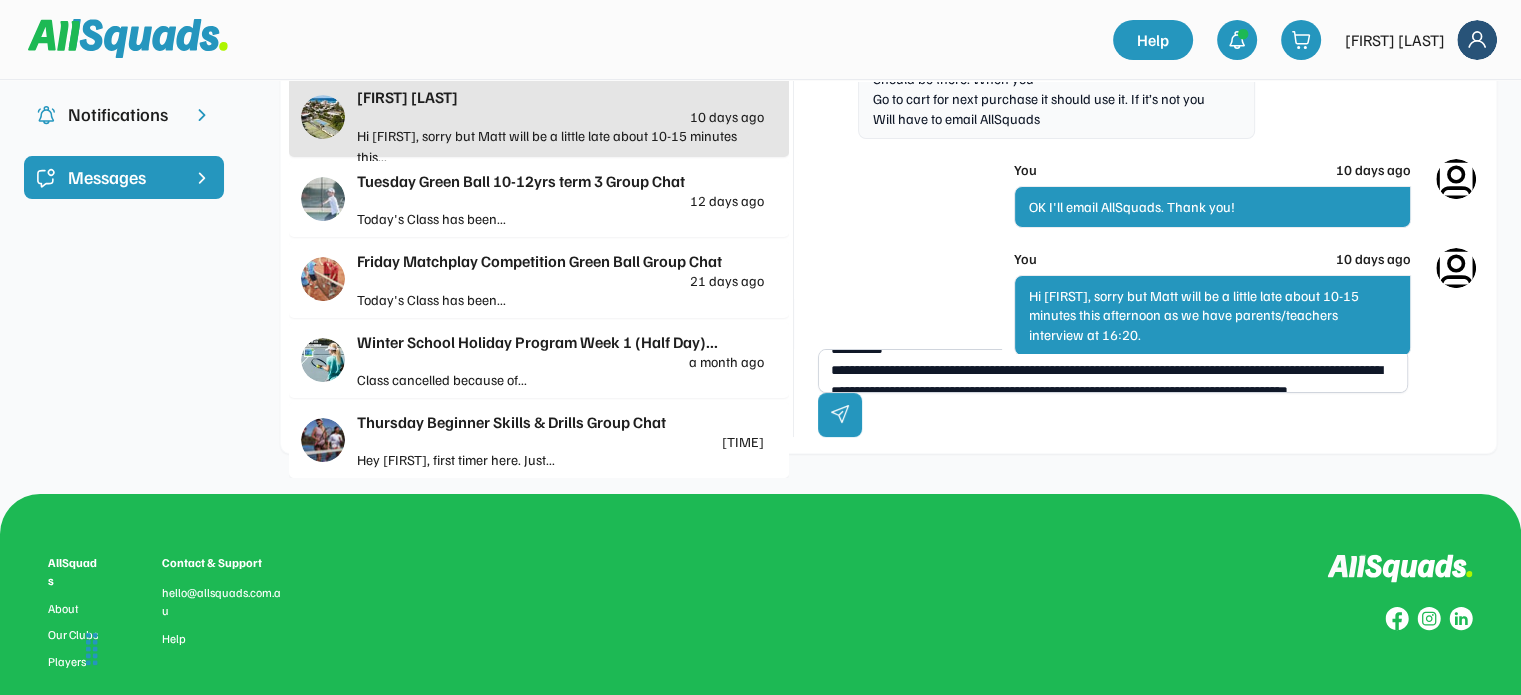 type on "**********" 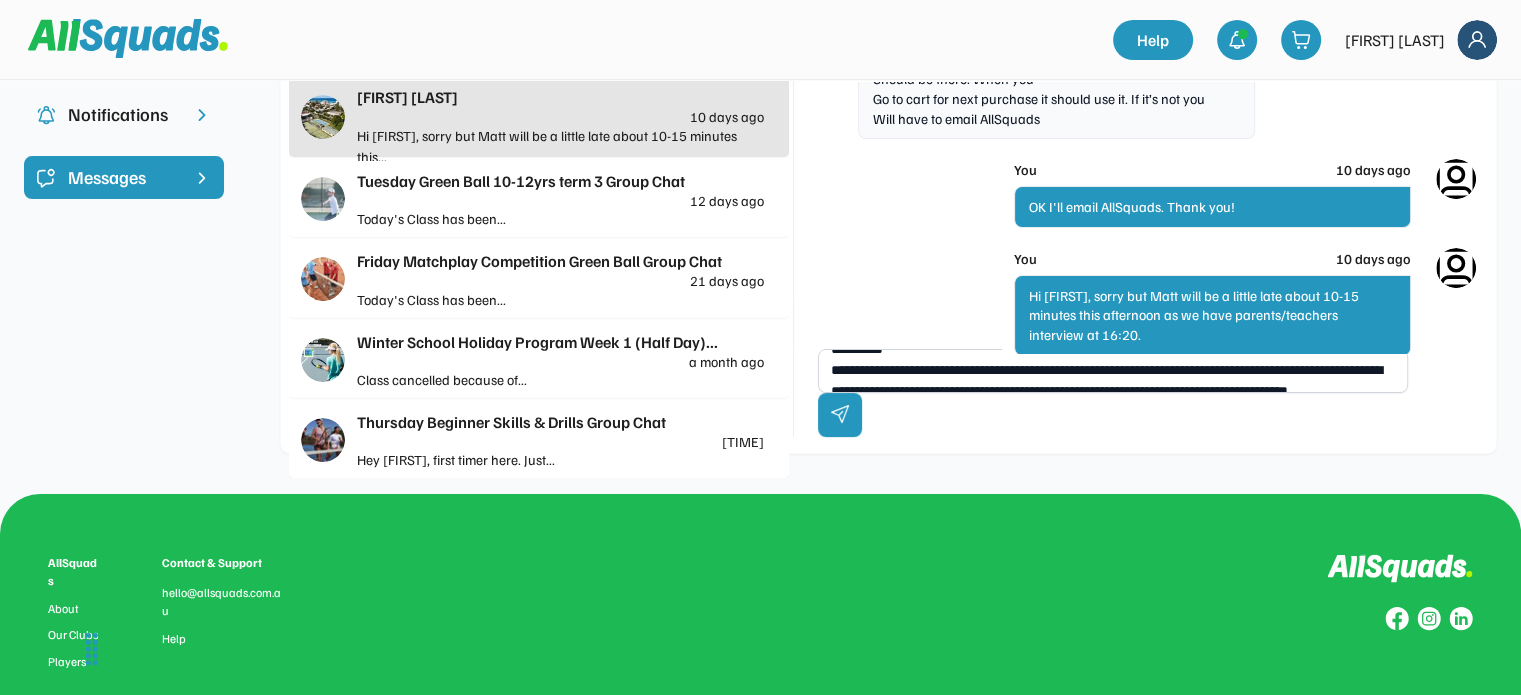 scroll, scrollTop: 61, scrollLeft: 0, axis: vertical 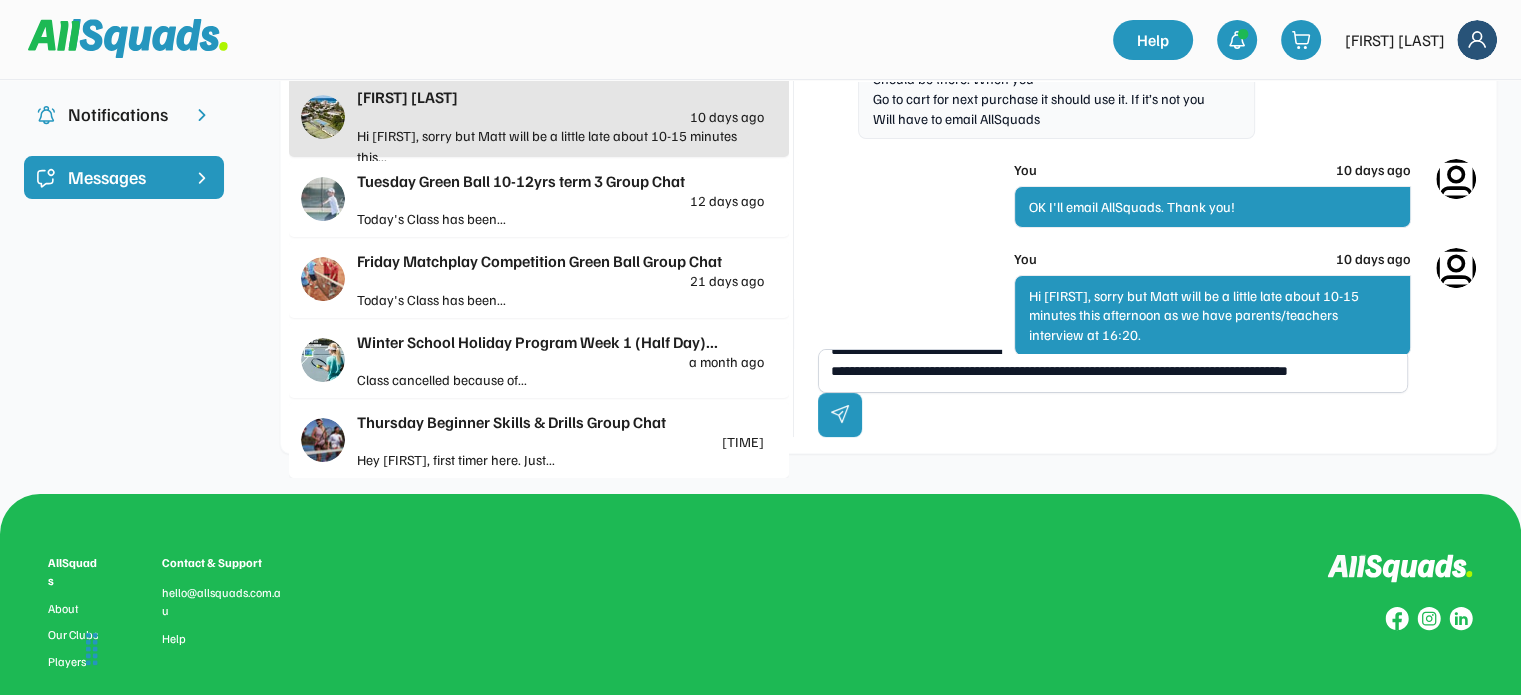click at bounding box center (840, 415) 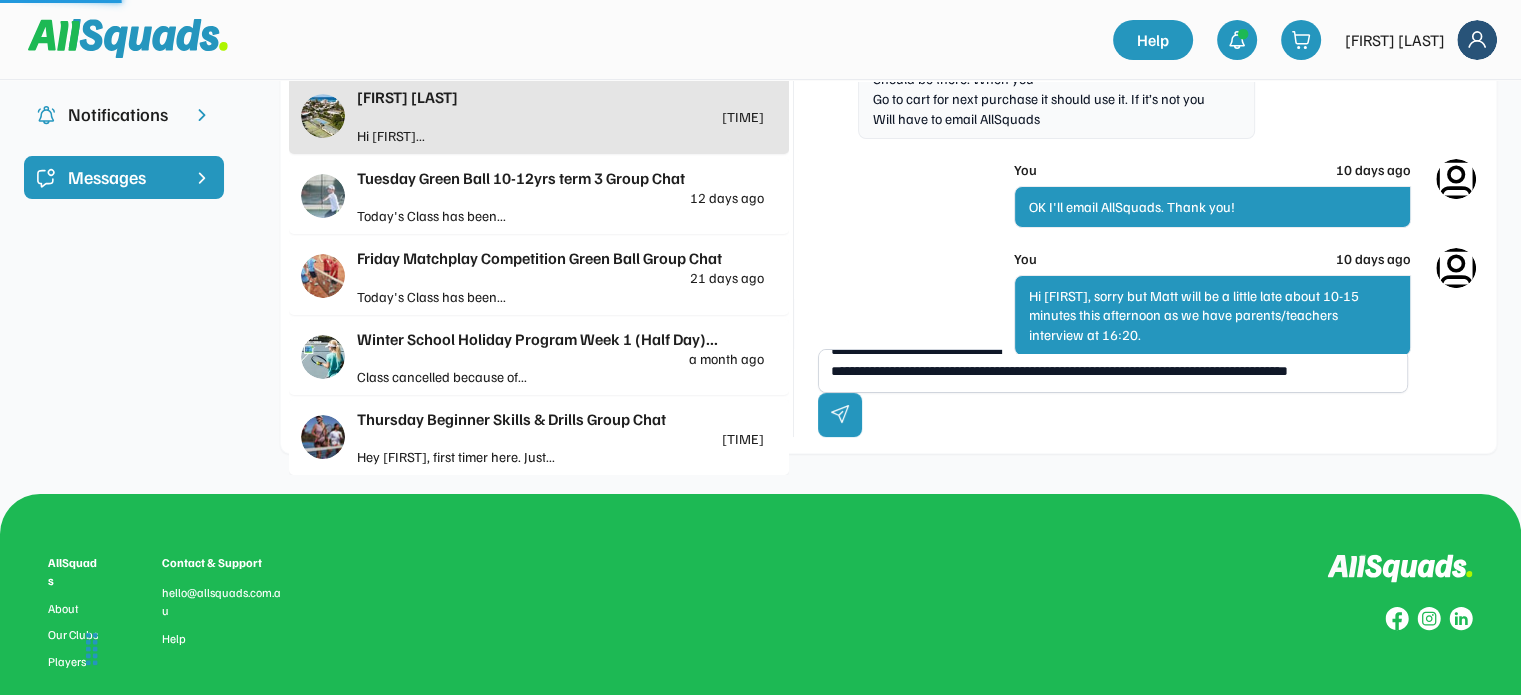 type 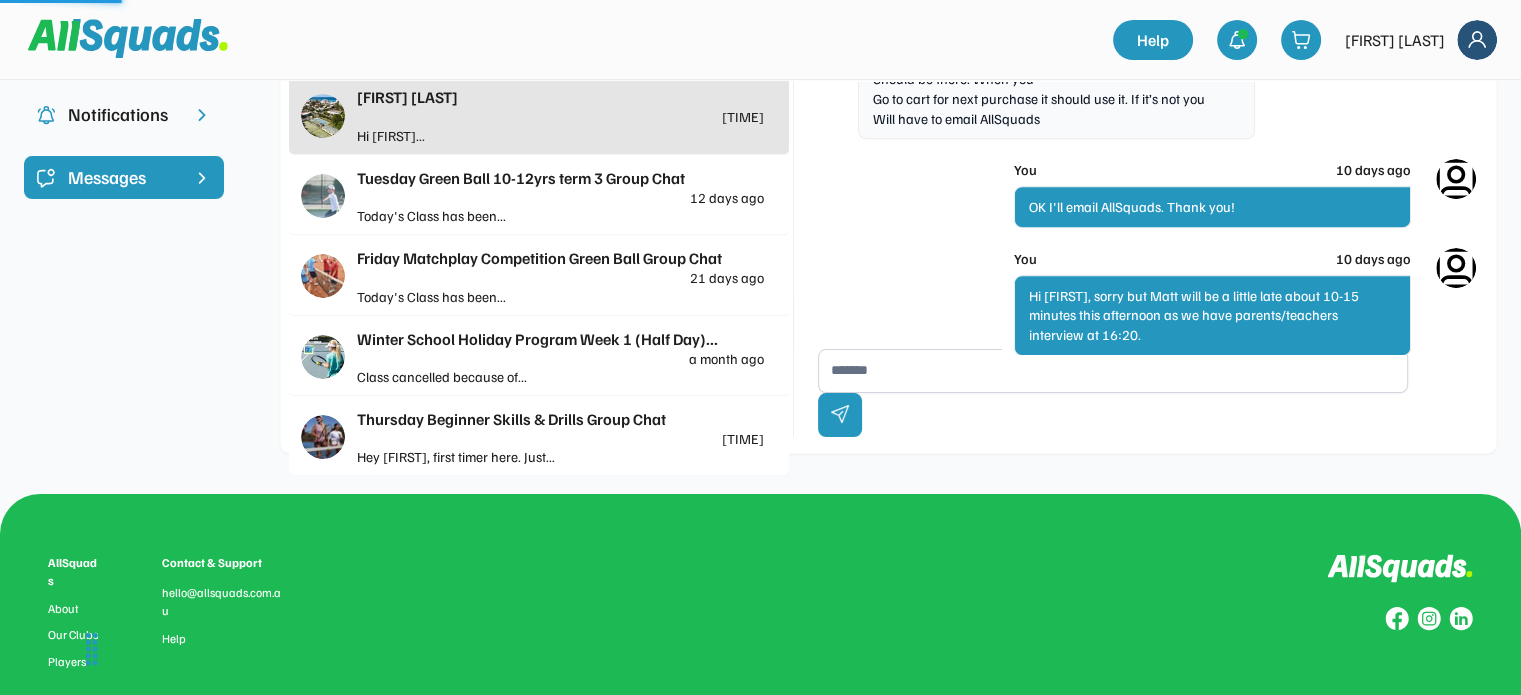 scroll, scrollTop: 0, scrollLeft: 0, axis: both 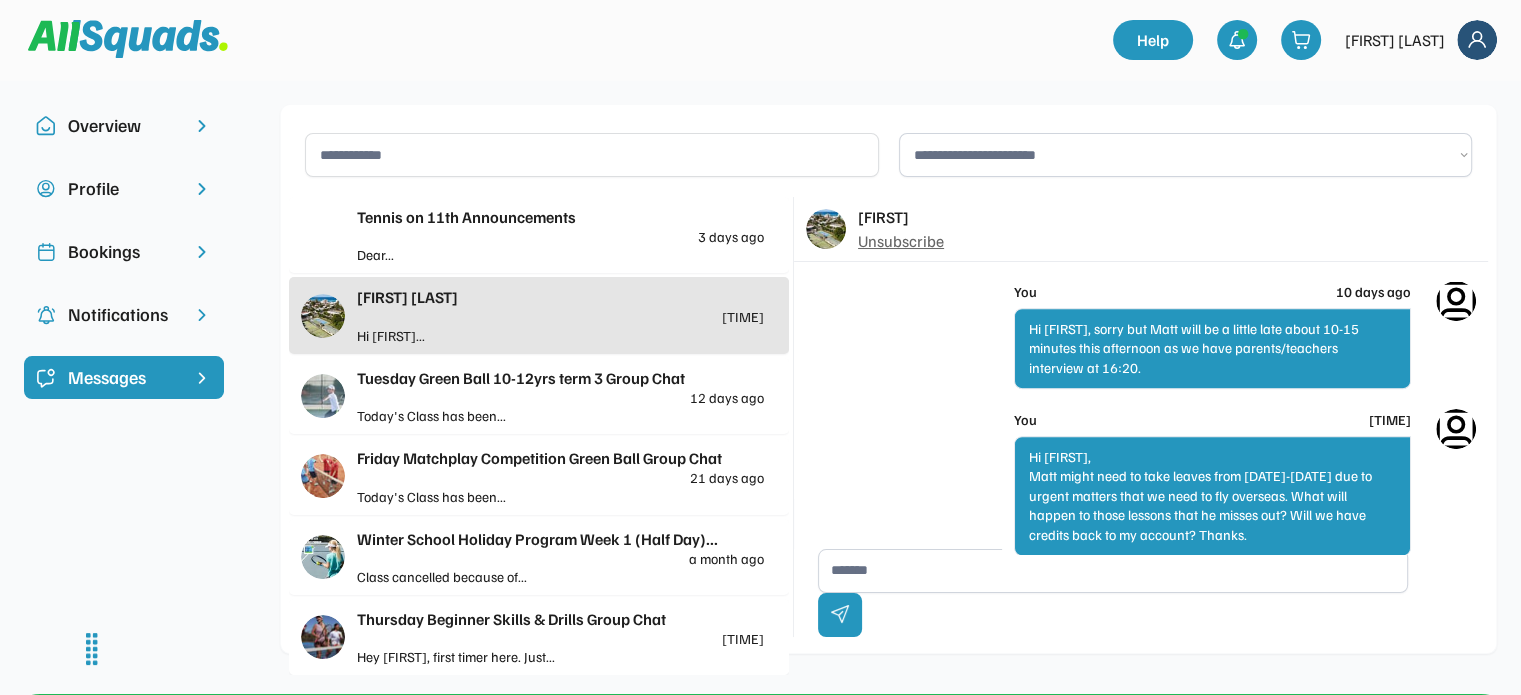 click at bounding box center (128, 39) 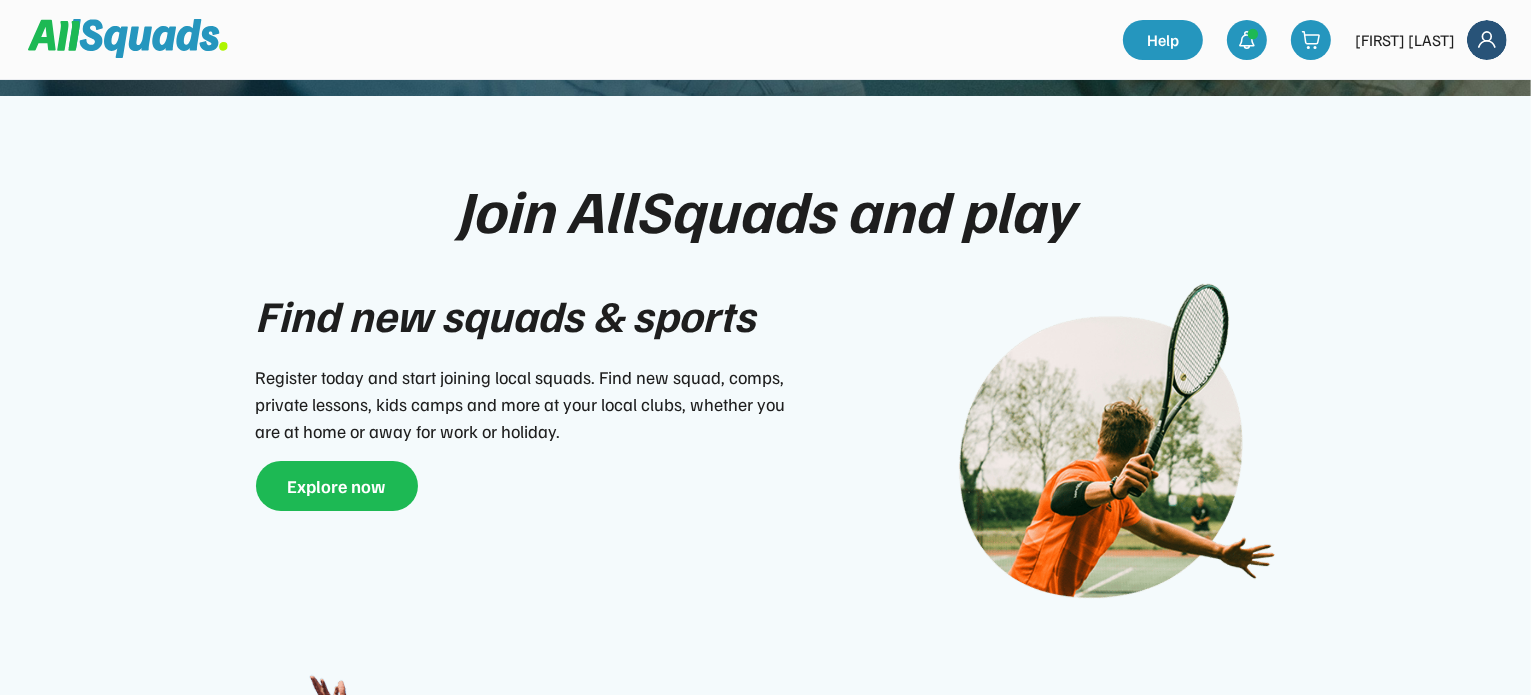 scroll, scrollTop: 500, scrollLeft: 0, axis: vertical 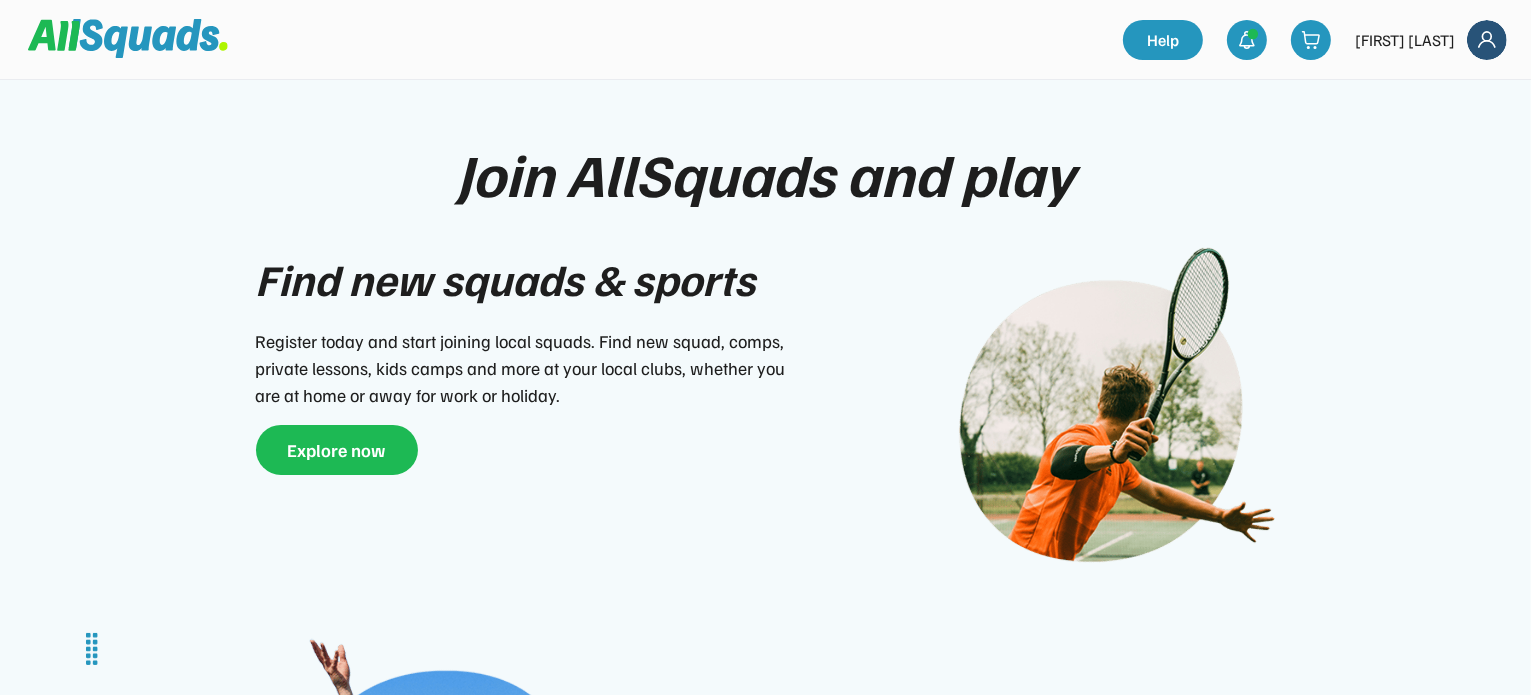 click at bounding box center [1487, 40] 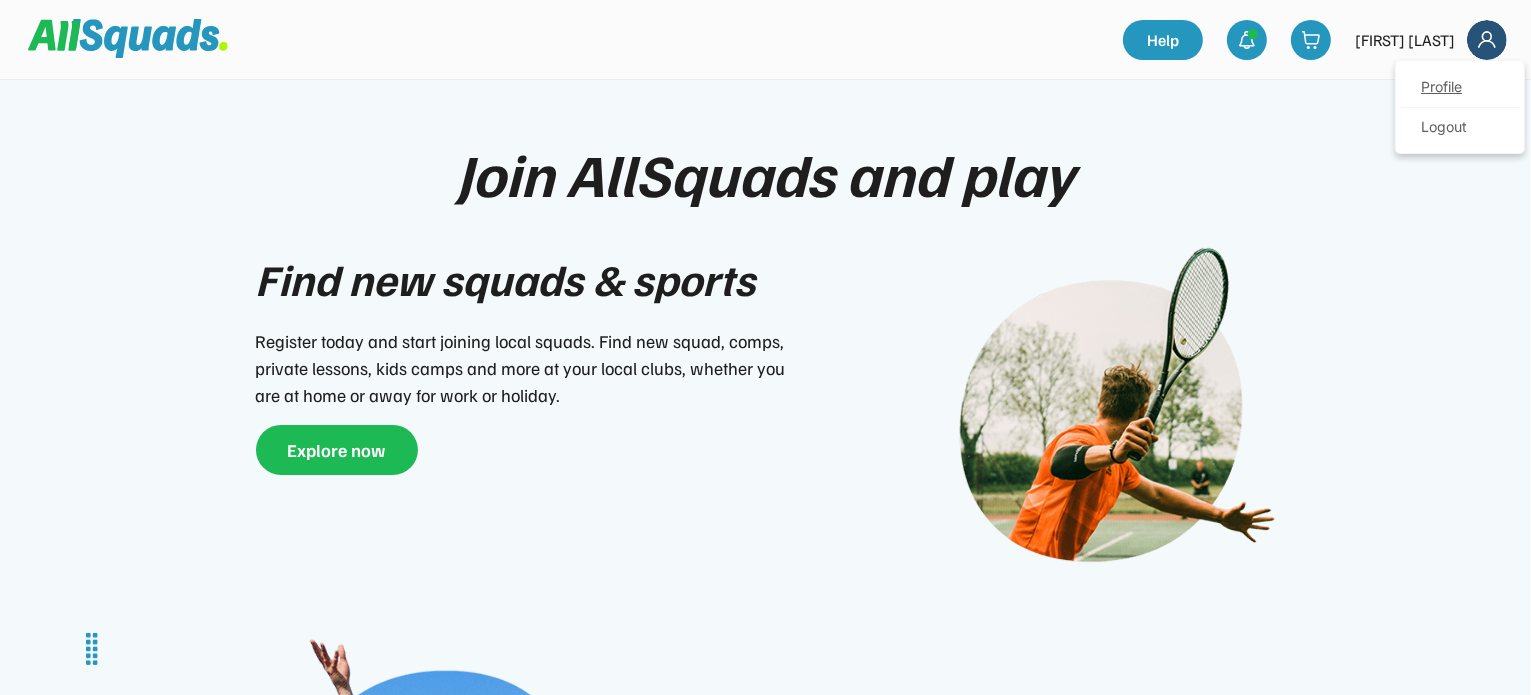 click on "Profile" at bounding box center [1460, 88] 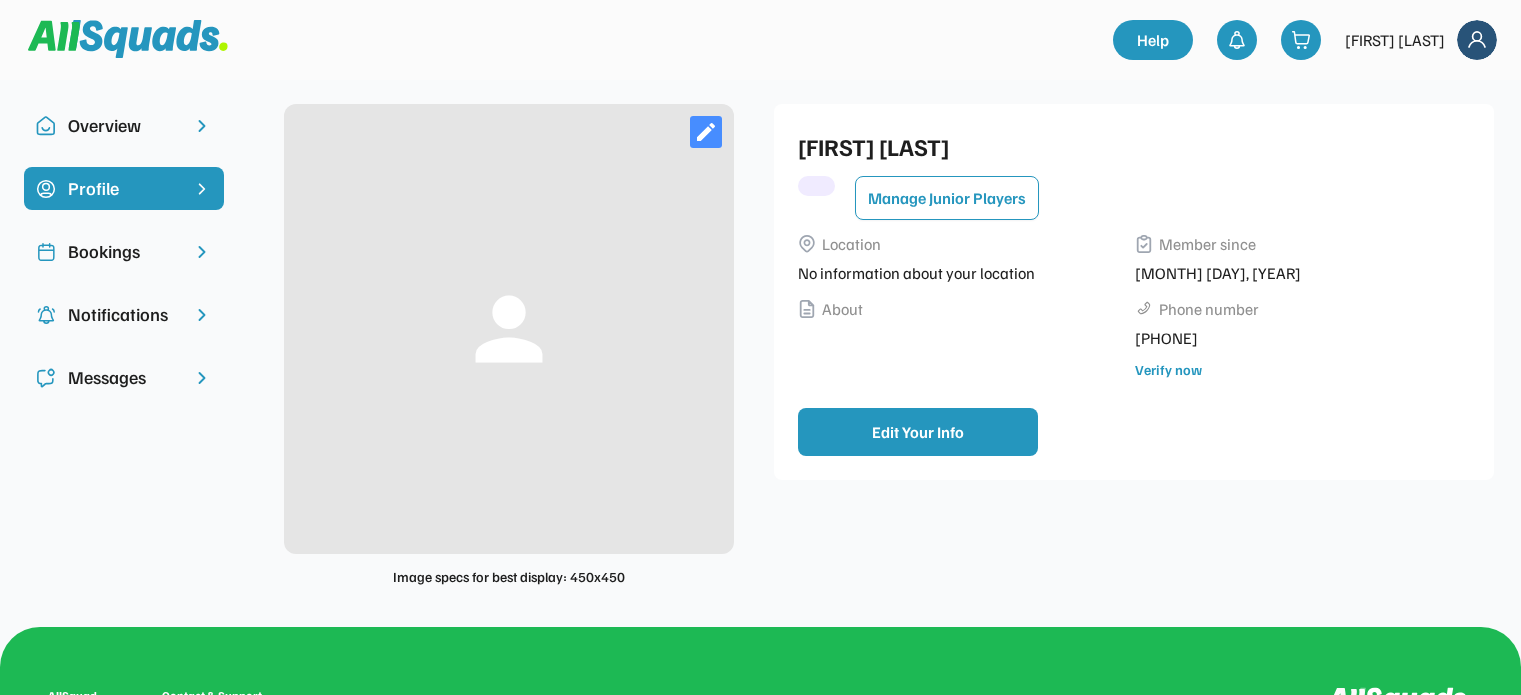 scroll, scrollTop: 0, scrollLeft: 0, axis: both 